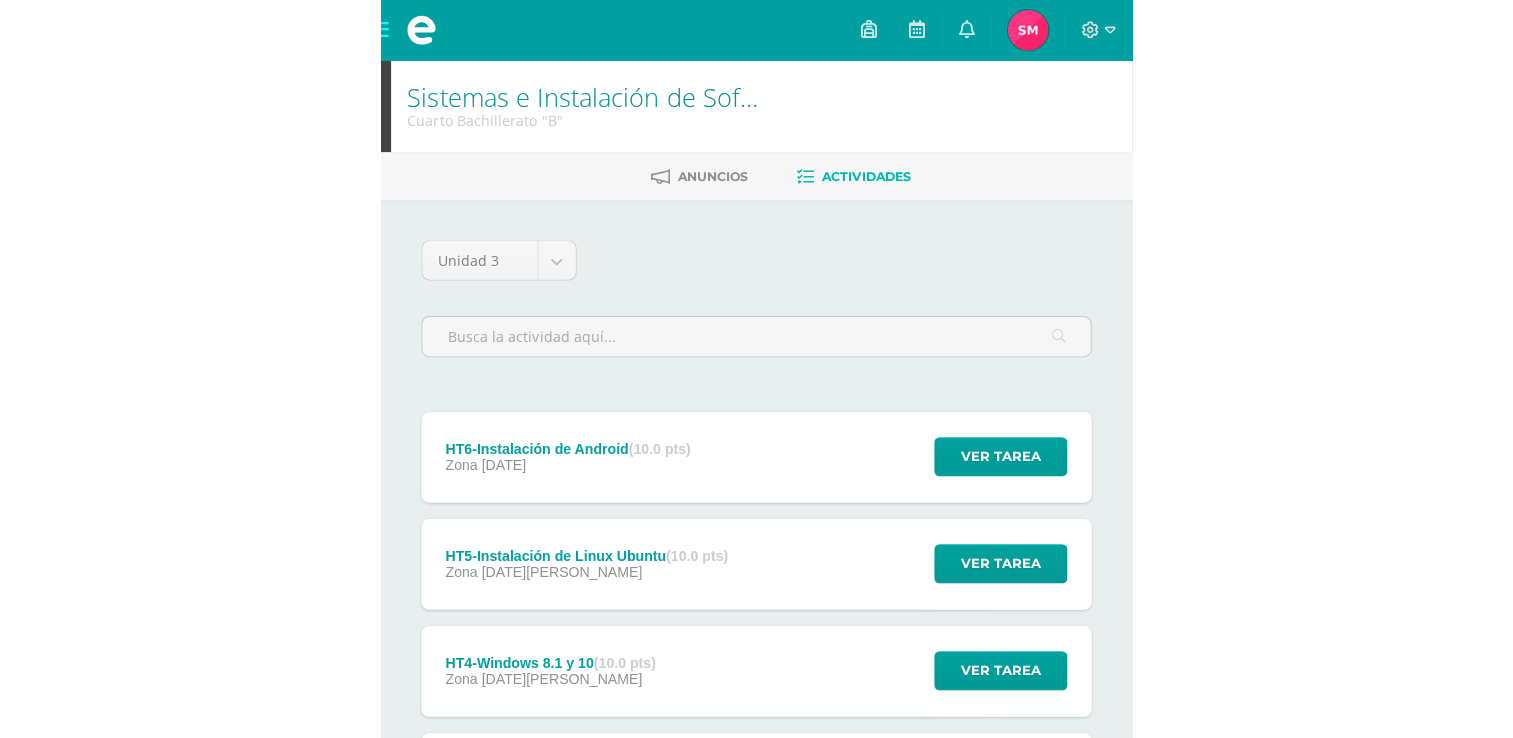 scroll, scrollTop: 0, scrollLeft: 0, axis: both 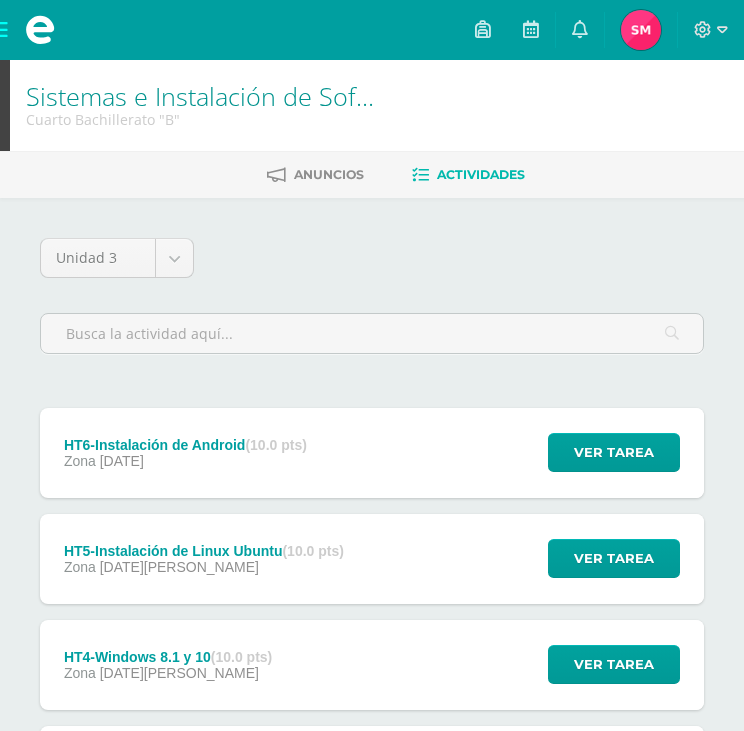 click on "Zona
12 de Julio" at bounding box center (185, 461) 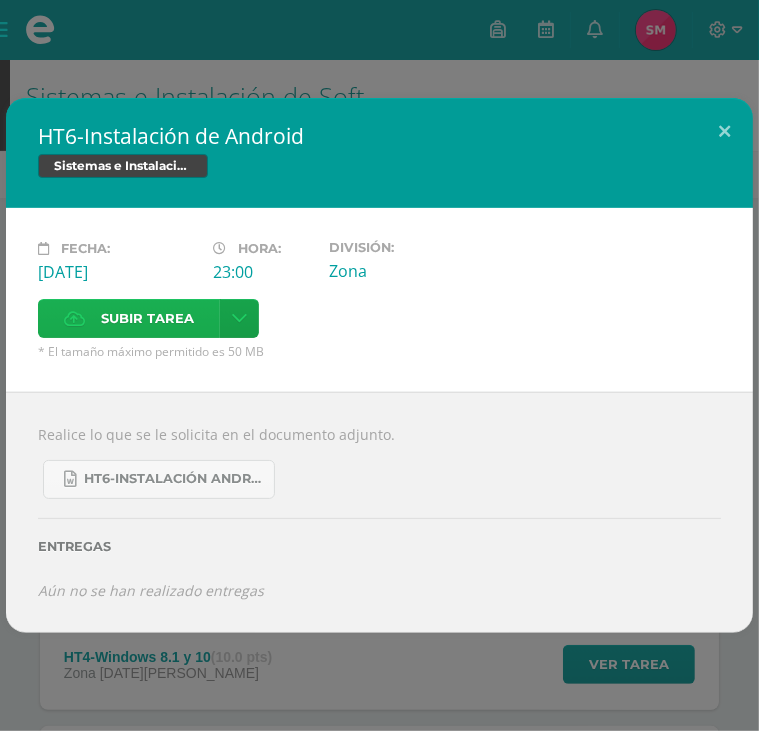 click on "Subir tarea" at bounding box center [147, 318] 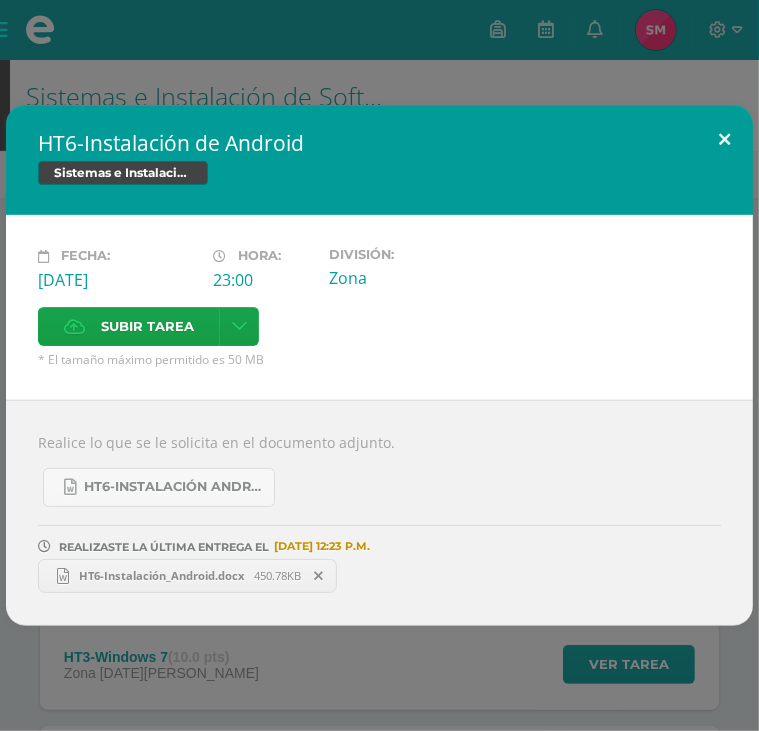 click at bounding box center (724, 139) 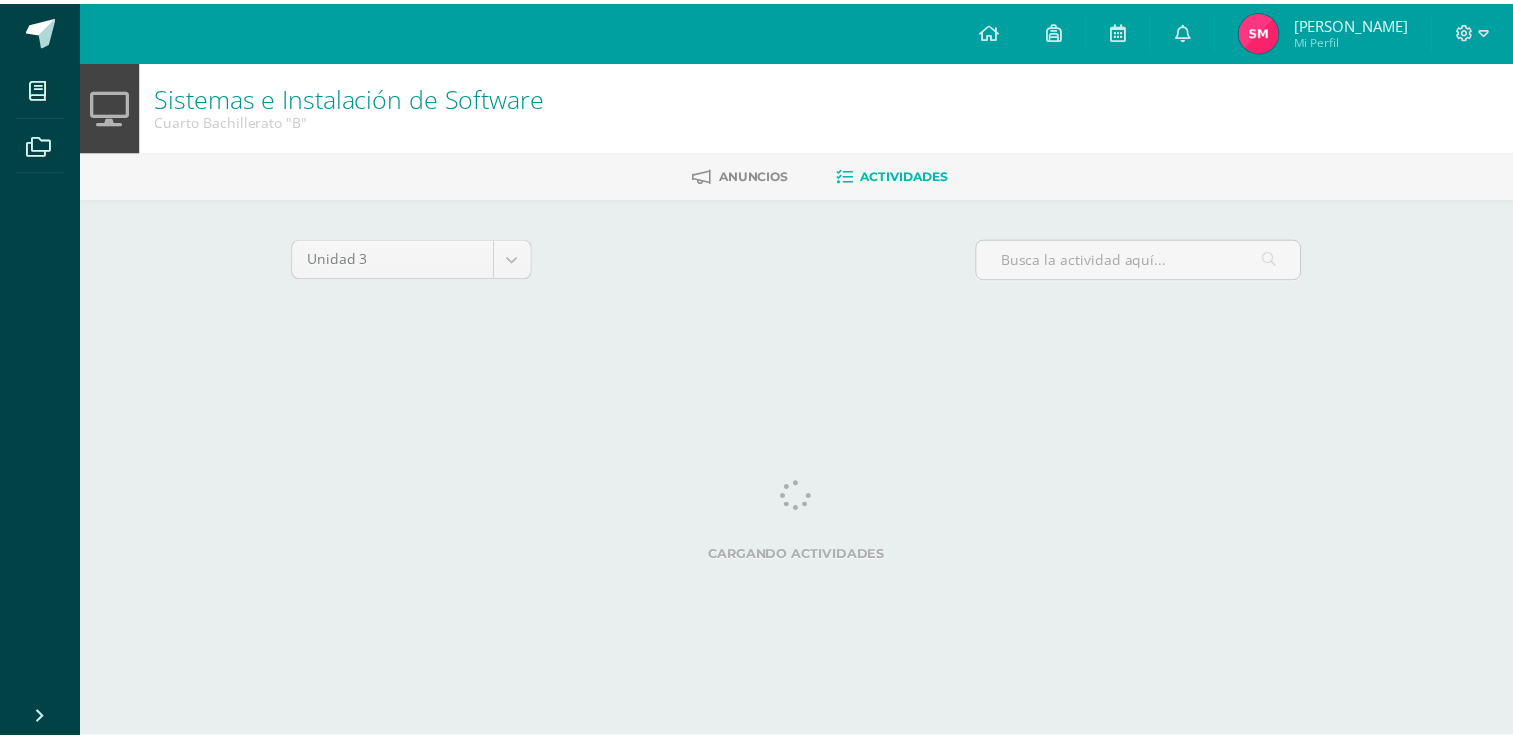 scroll, scrollTop: 0, scrollLeft: 0, axis: both 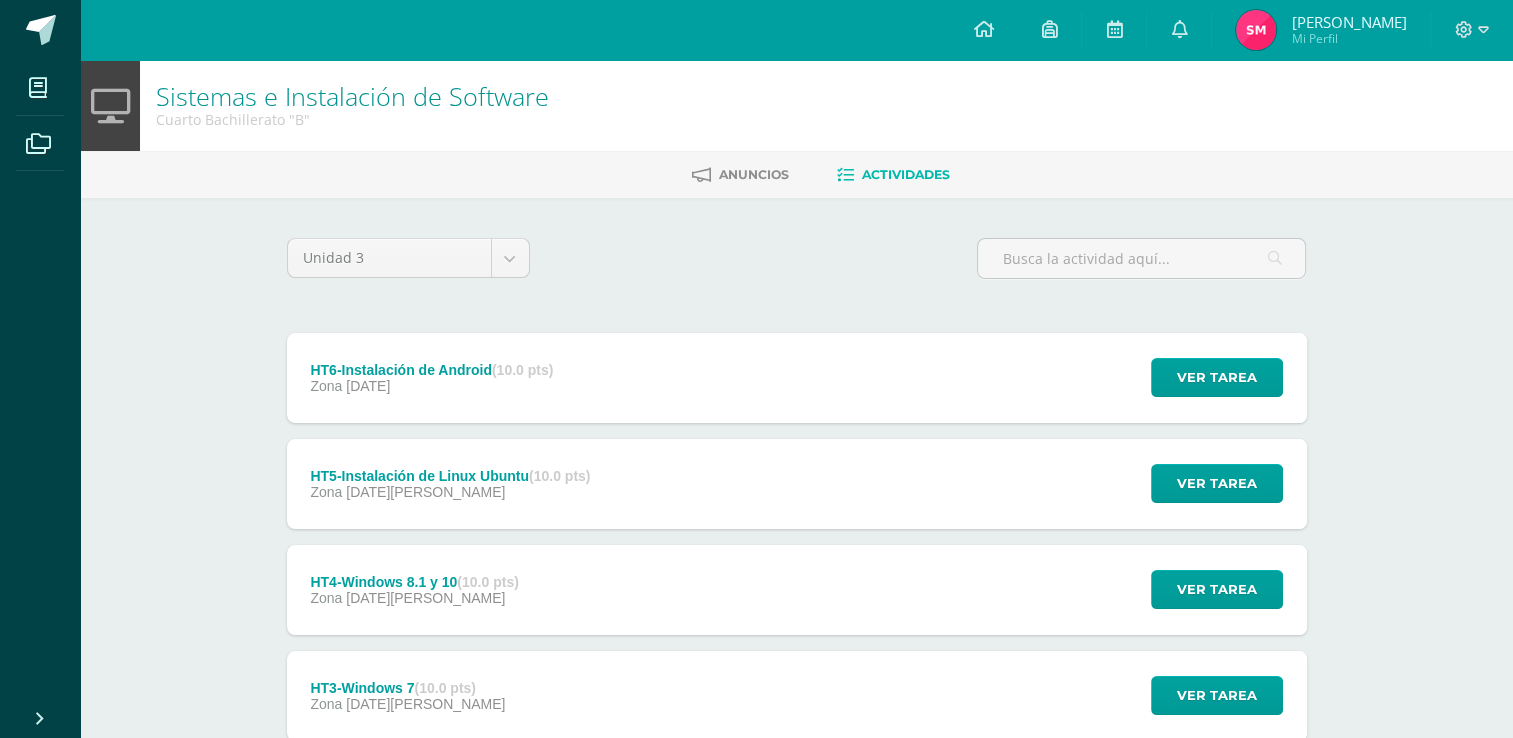 click on "Sofía Elizabeth
Mi Perfil" at bounding box center (1321, 30) 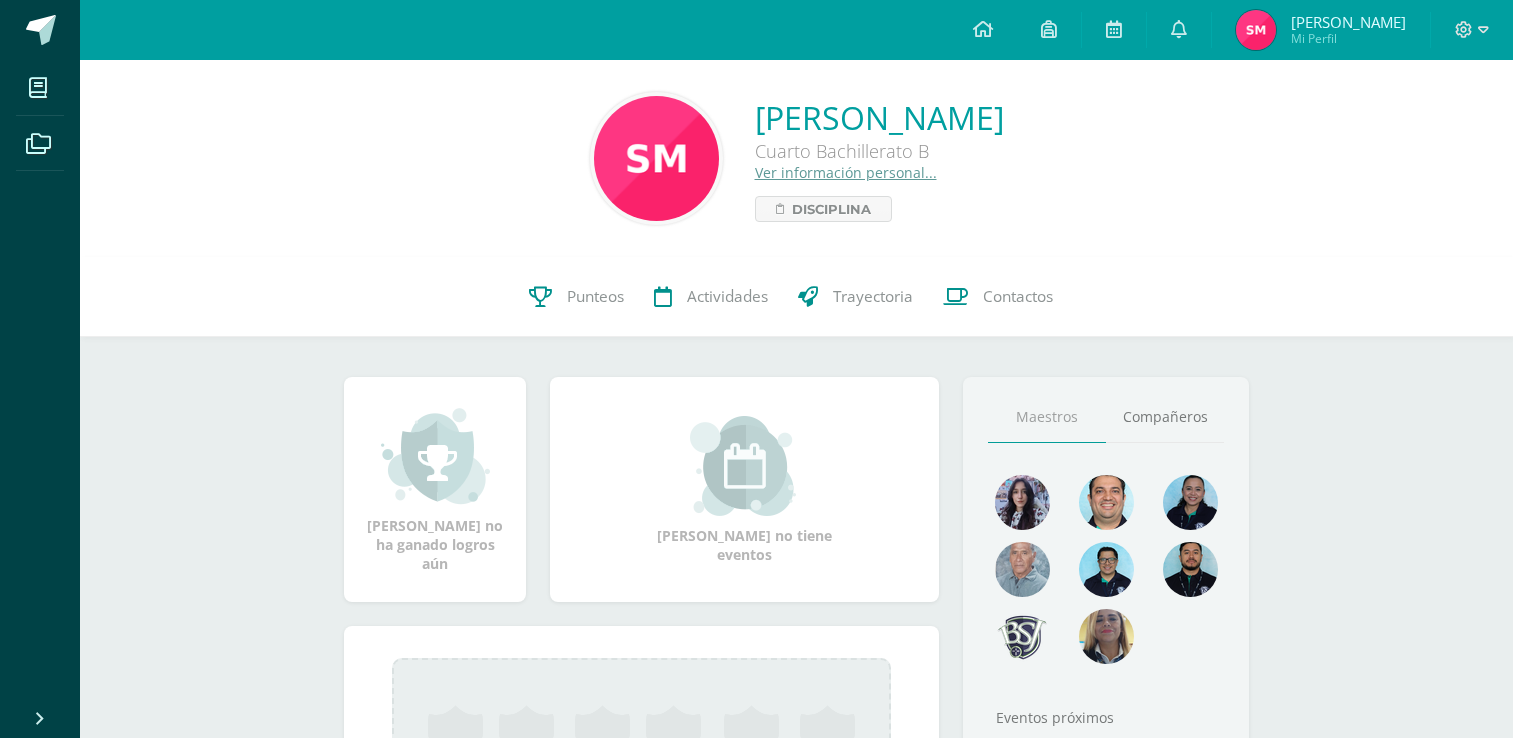 scroll, scrollTop: 0, scrollLeft: 0, axis: both 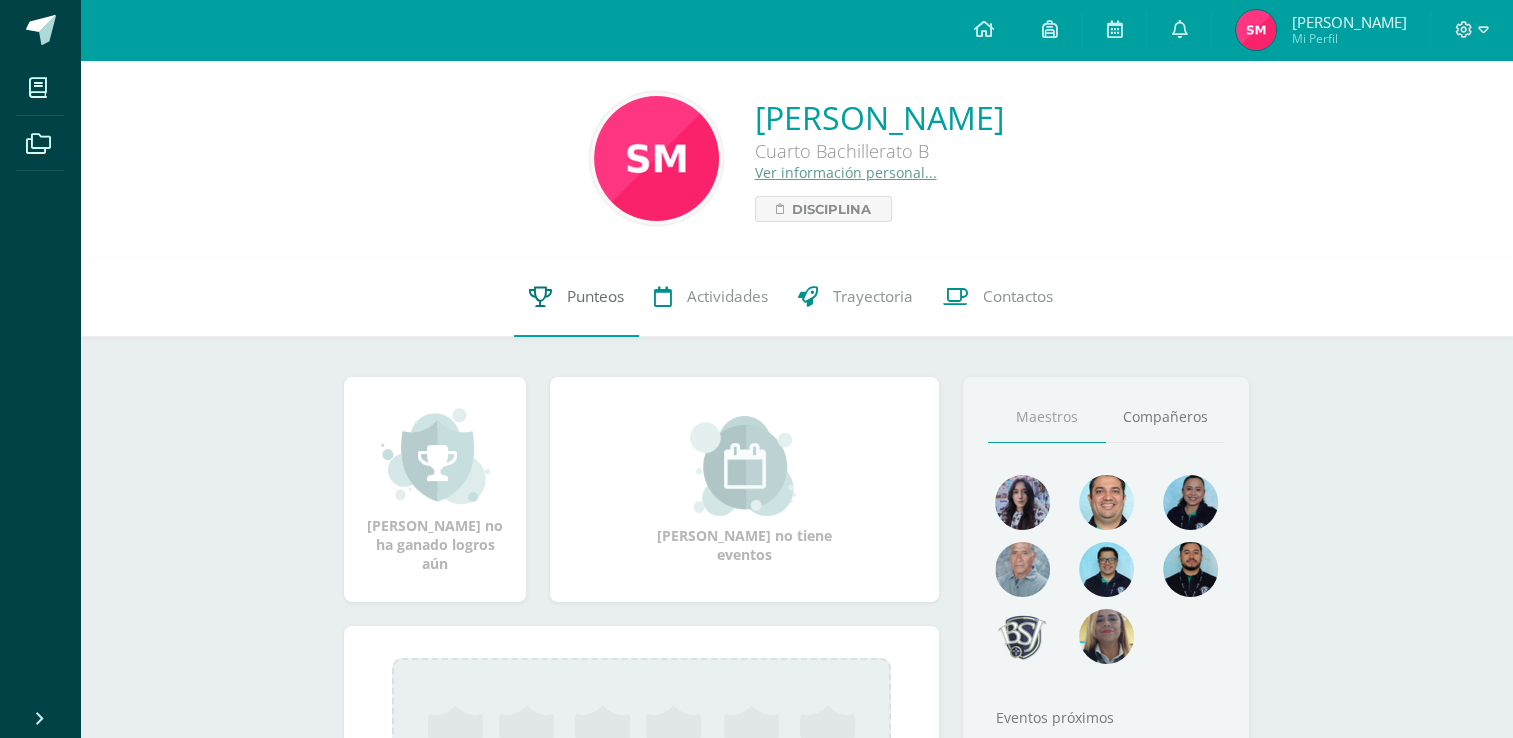 click on "Punteos" at bounding box center (595, 296) 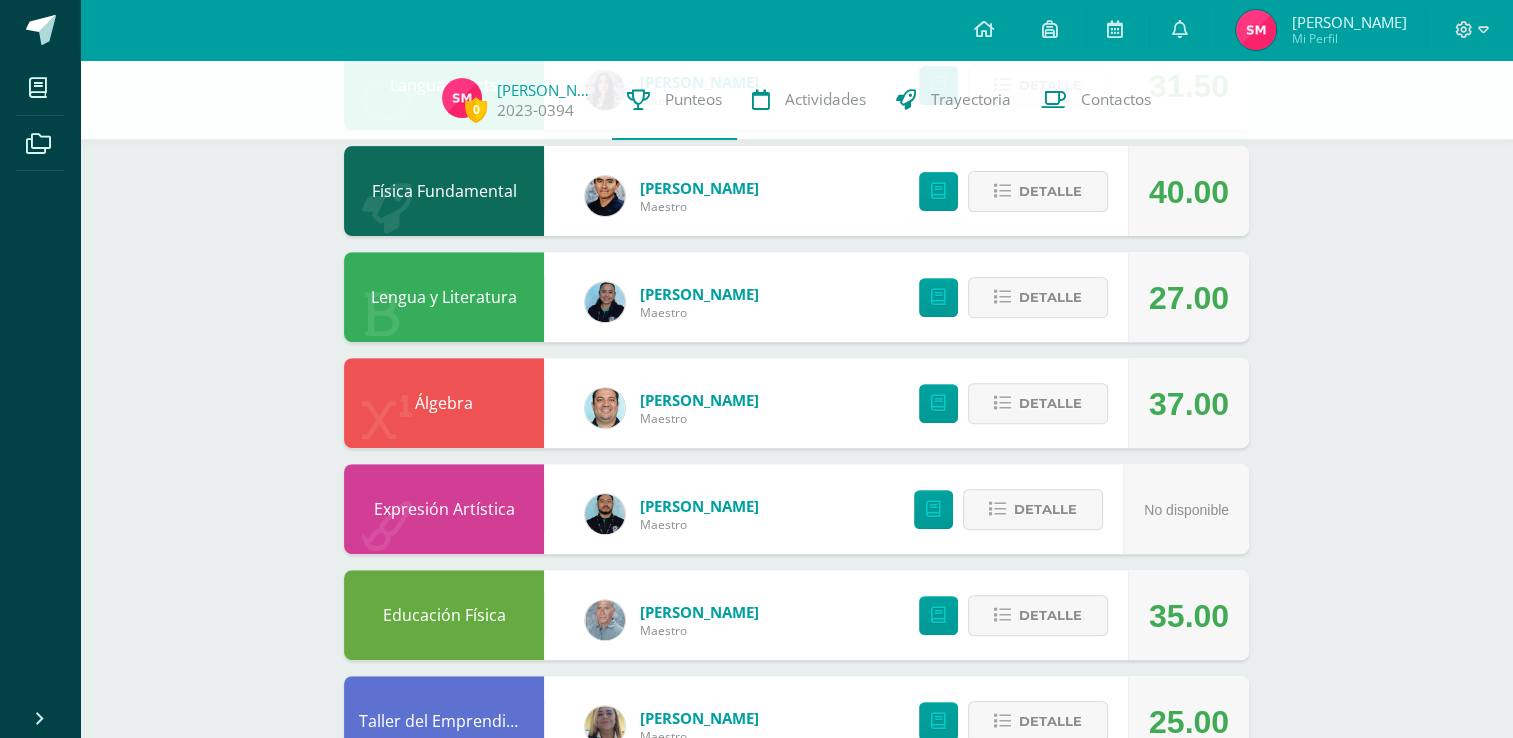 scroll, scrollTop: 700, scrollLeft: 0, axis: vertical 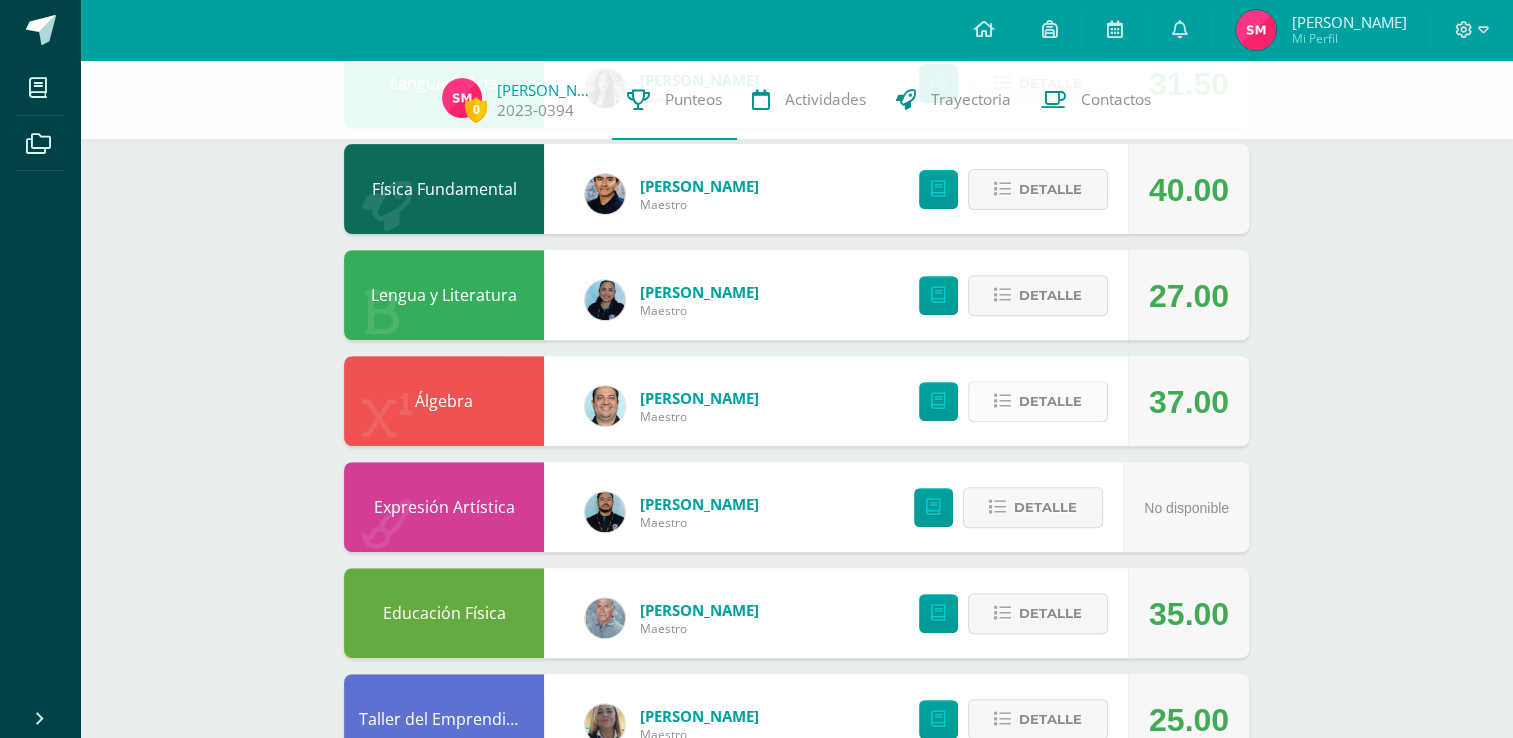 click on "Detalle" at bounding box center [1050, 401] 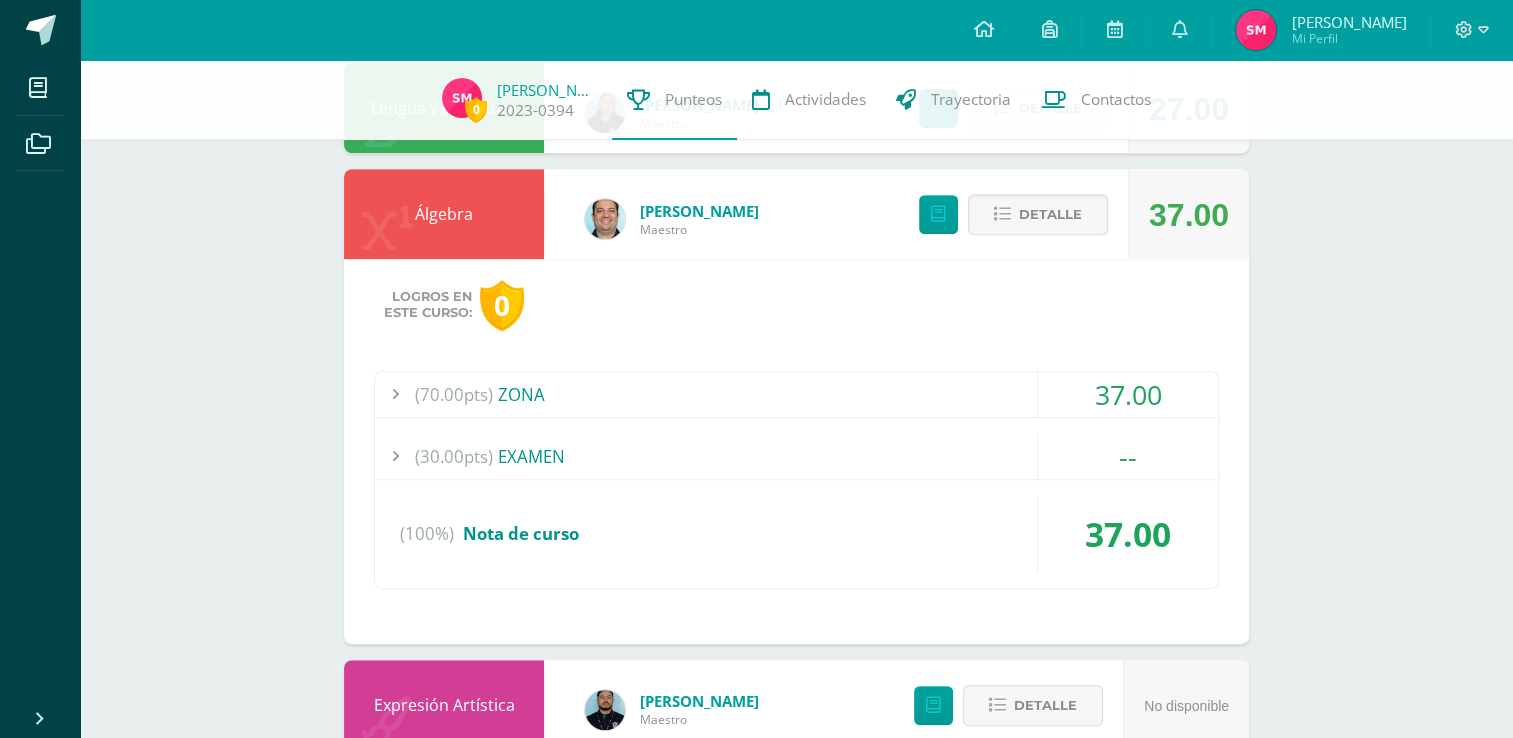 scroll, scrollTop: 1000, scrollLeft: 0, axis: vertical 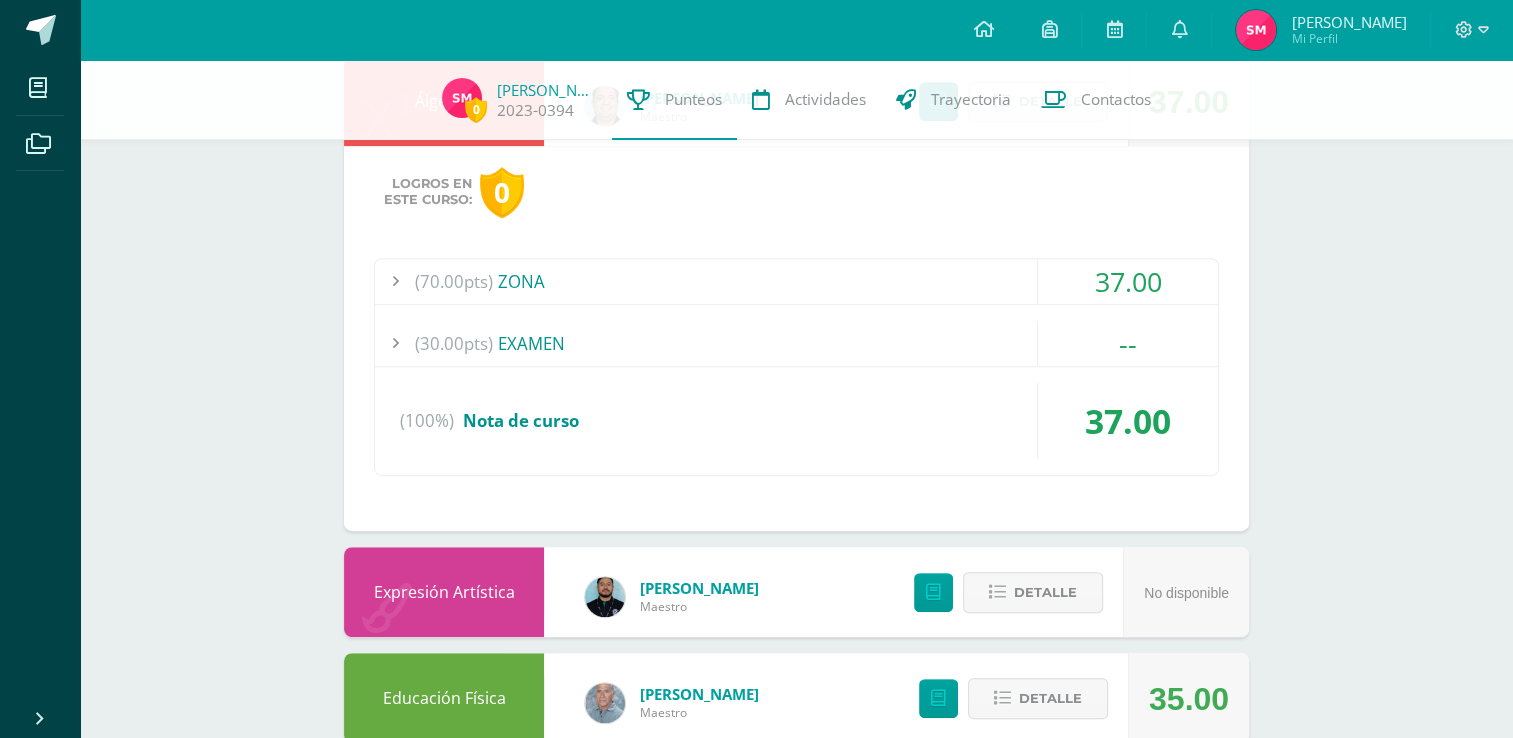click on "(70.00pts)
ZONA" at bounding box center [796, 281] 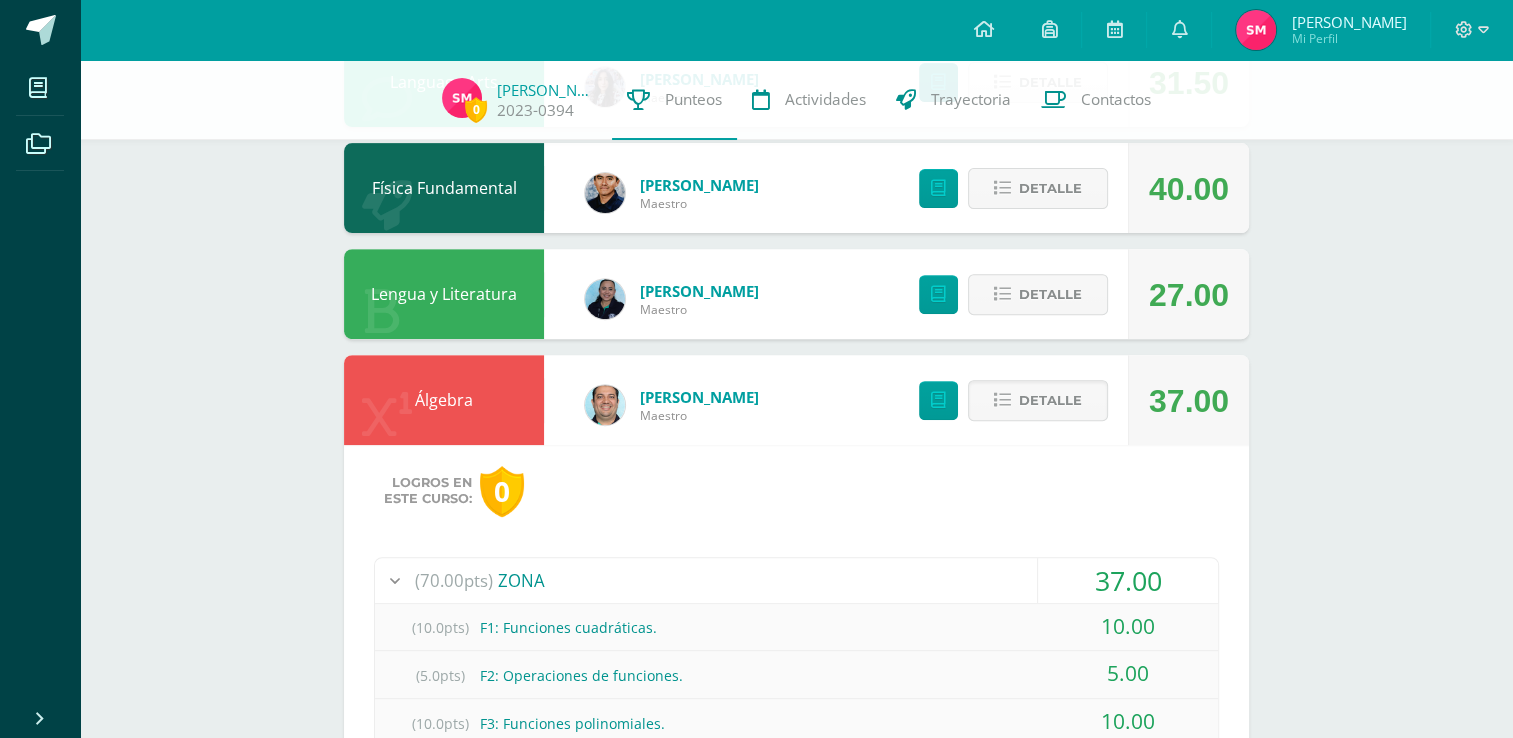 scroll, scrollTop: 700, scrollLeft: 0, axis: vertical 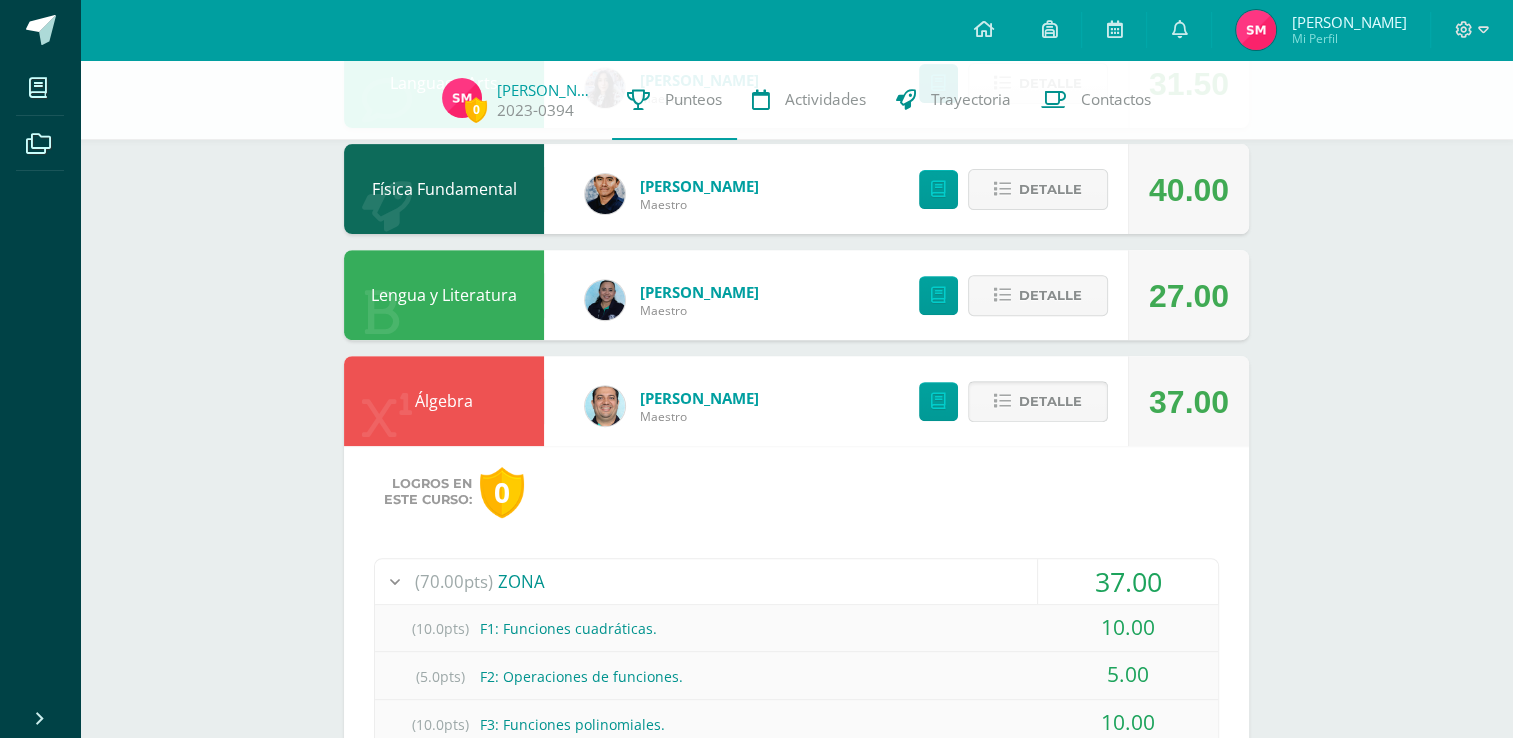 click on "Detalle" at bounding box center (1050, 401) 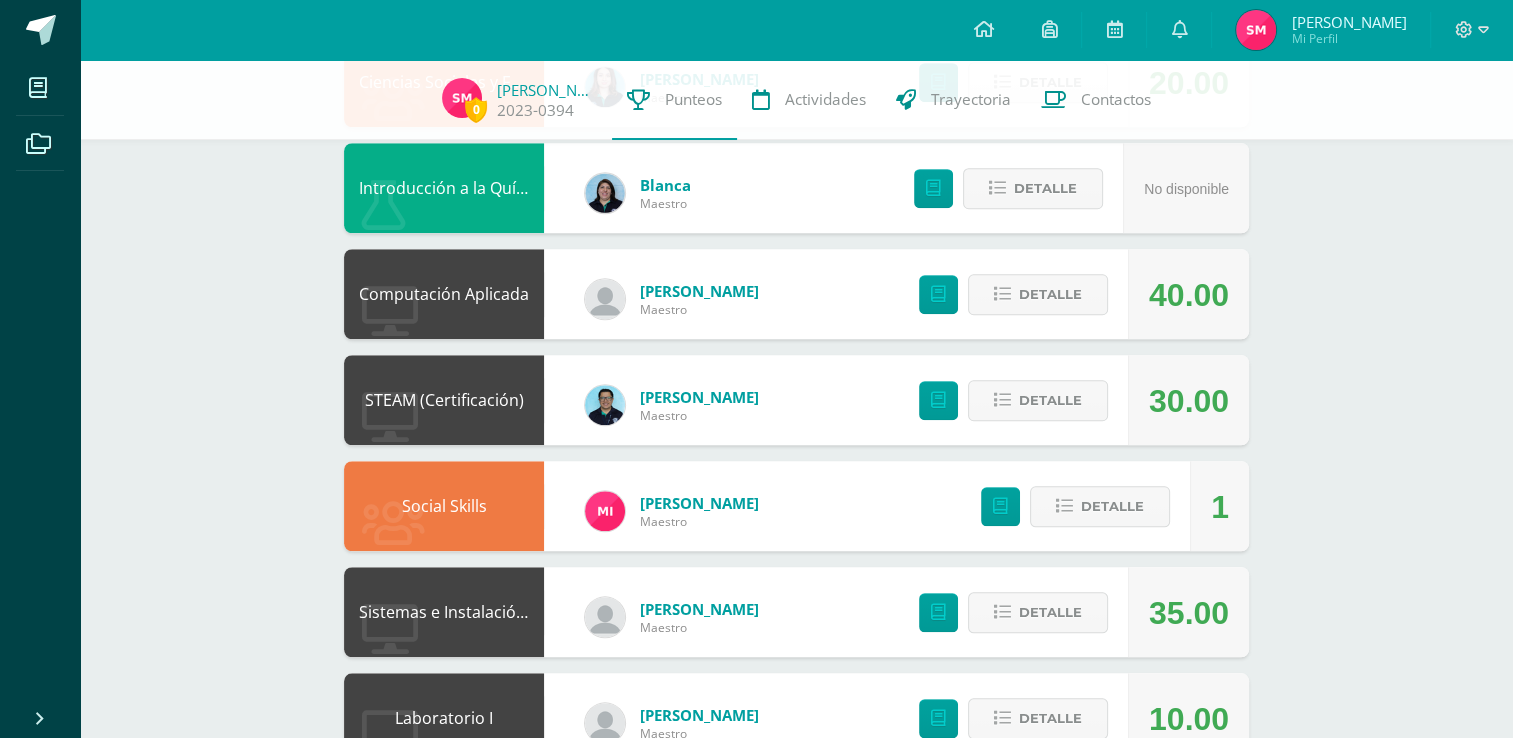 scroll, scrollTop: 1600, scrollLeft: 0, axis: vertical 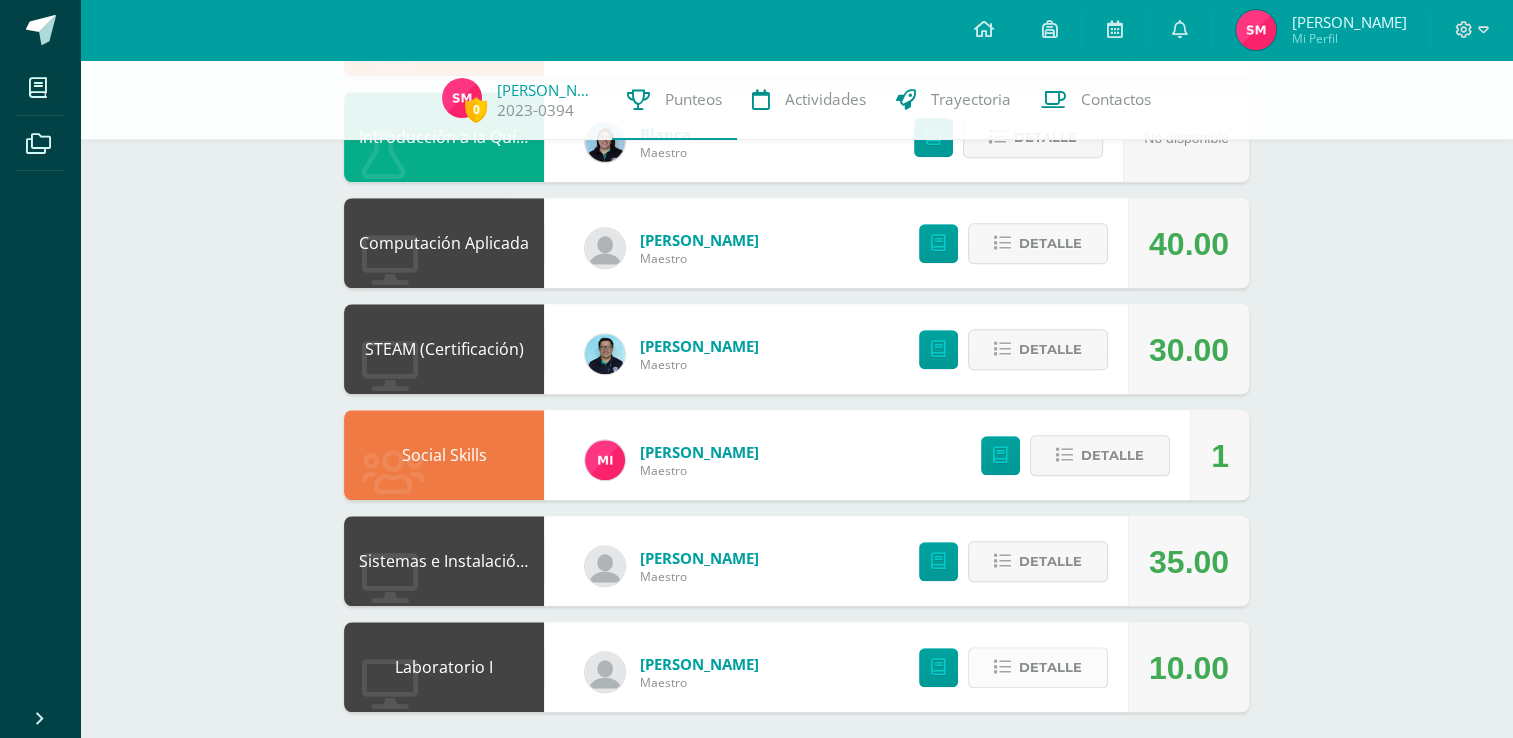 click on "Detalle" at bounding box center [1050, 667] 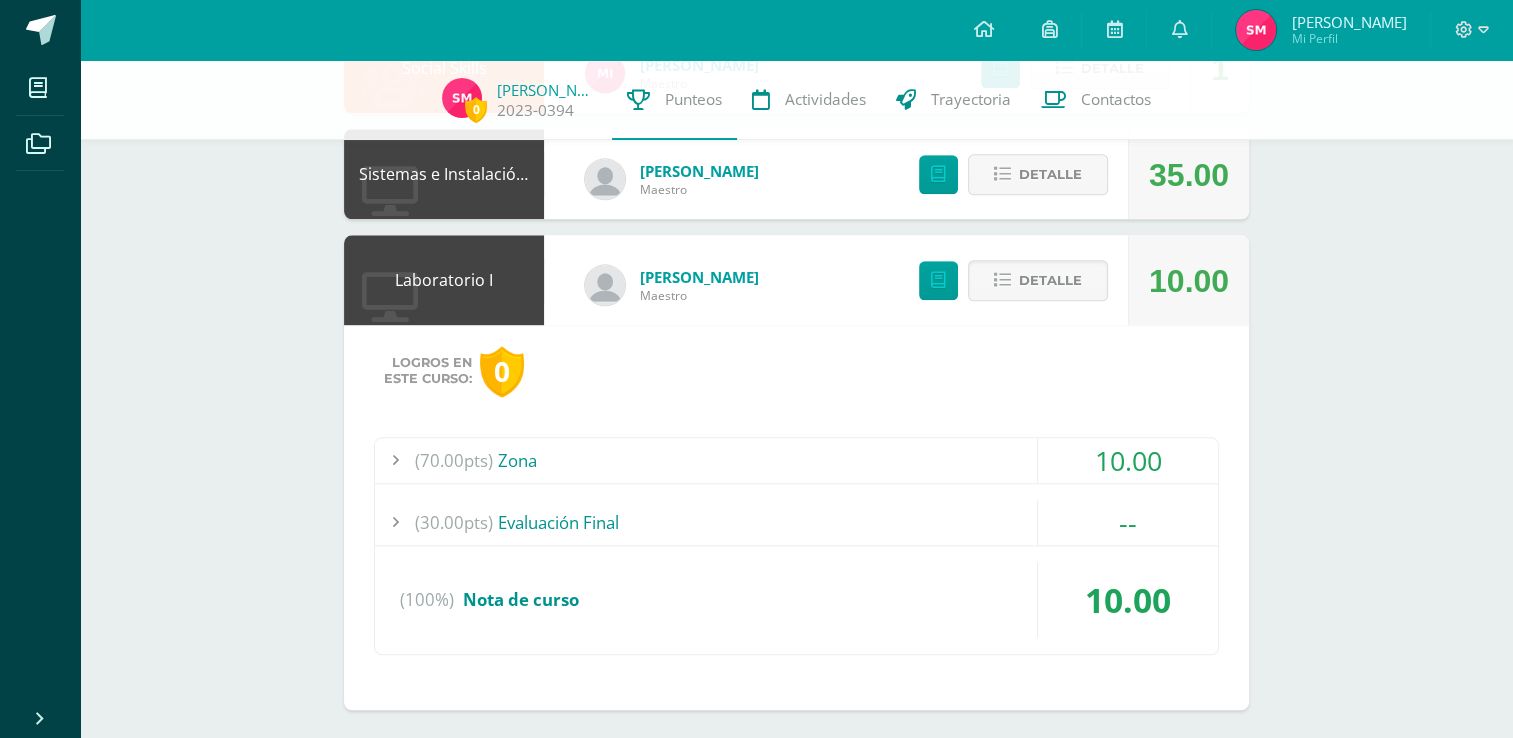 scroll, scrollTop: 1997, scrollLeft: 0, axis: vertical 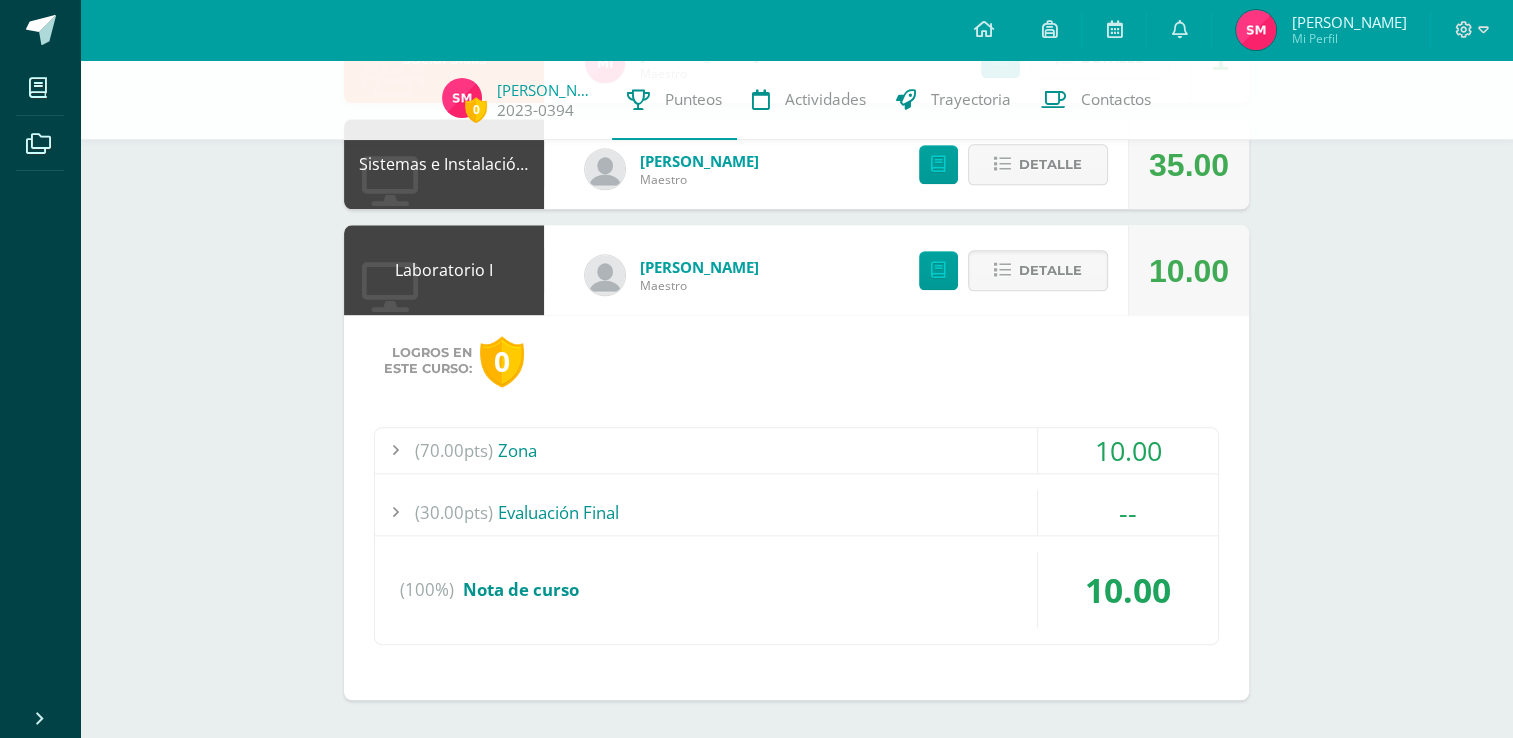 click on "(70.00pts)
Zona" at bounding box center (796, 450) 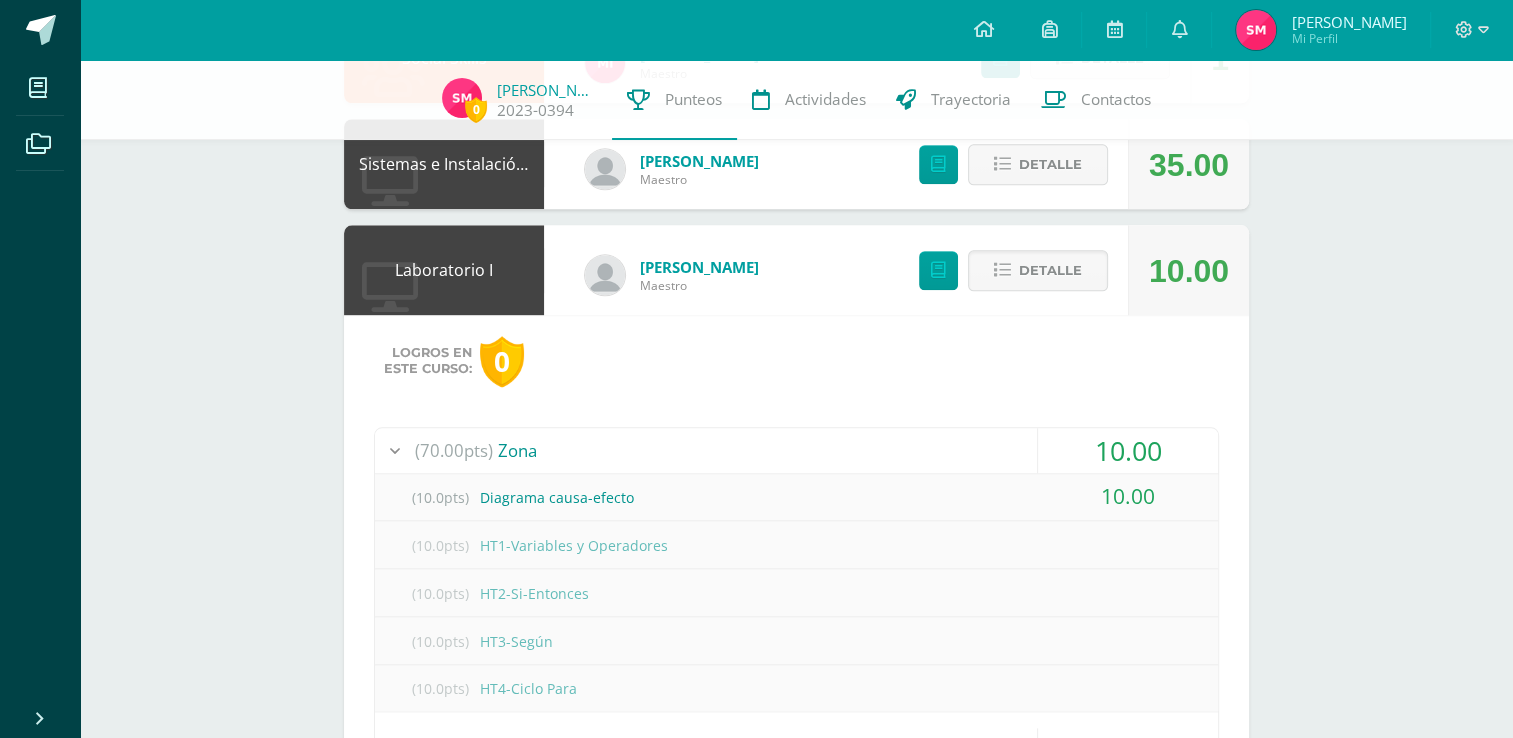 scroll, scrollTop: 2097, scrollLeft: 0, axis: vertical 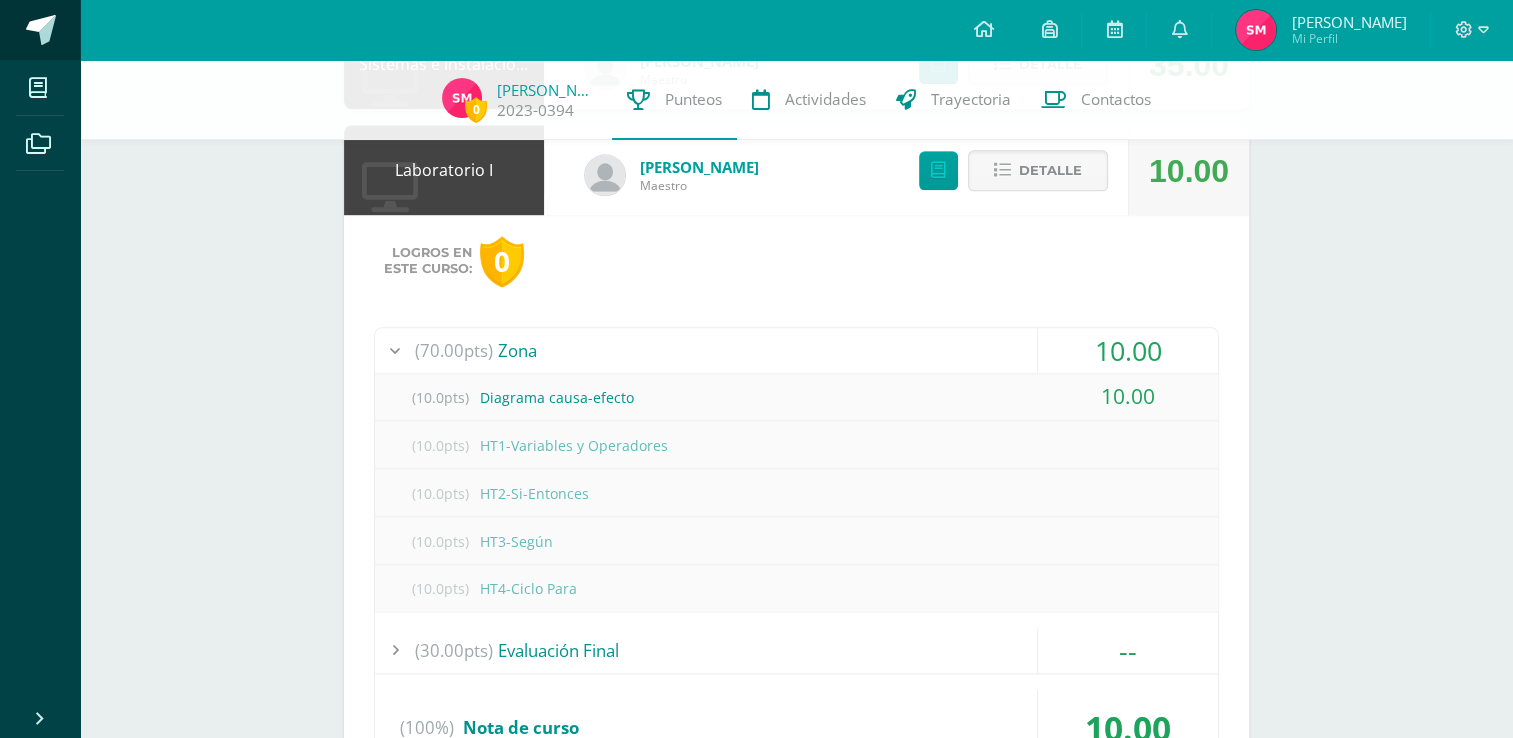 click at bounding box center [40, 30] 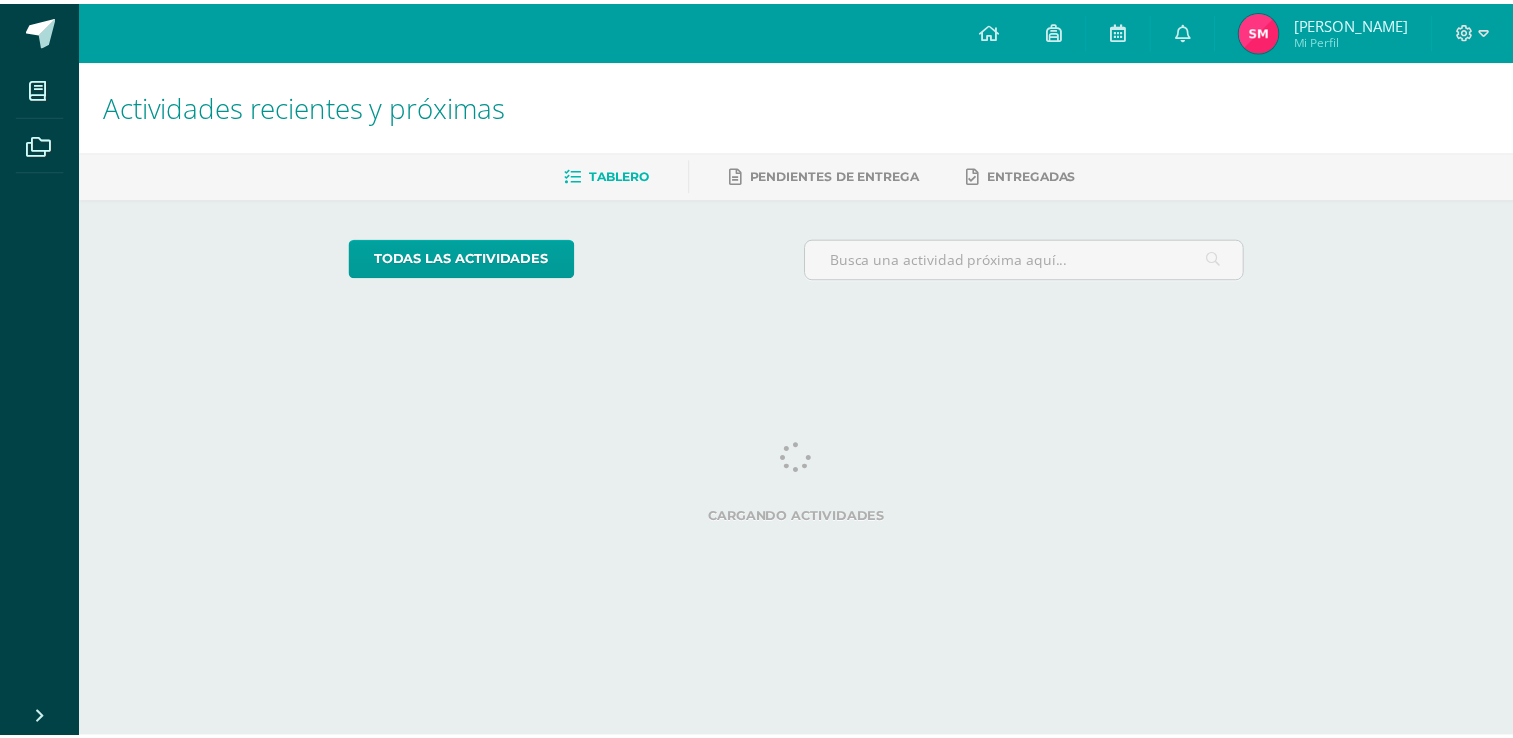 scroll, scrollTop: 0, scrollLeft: 0, axis: both 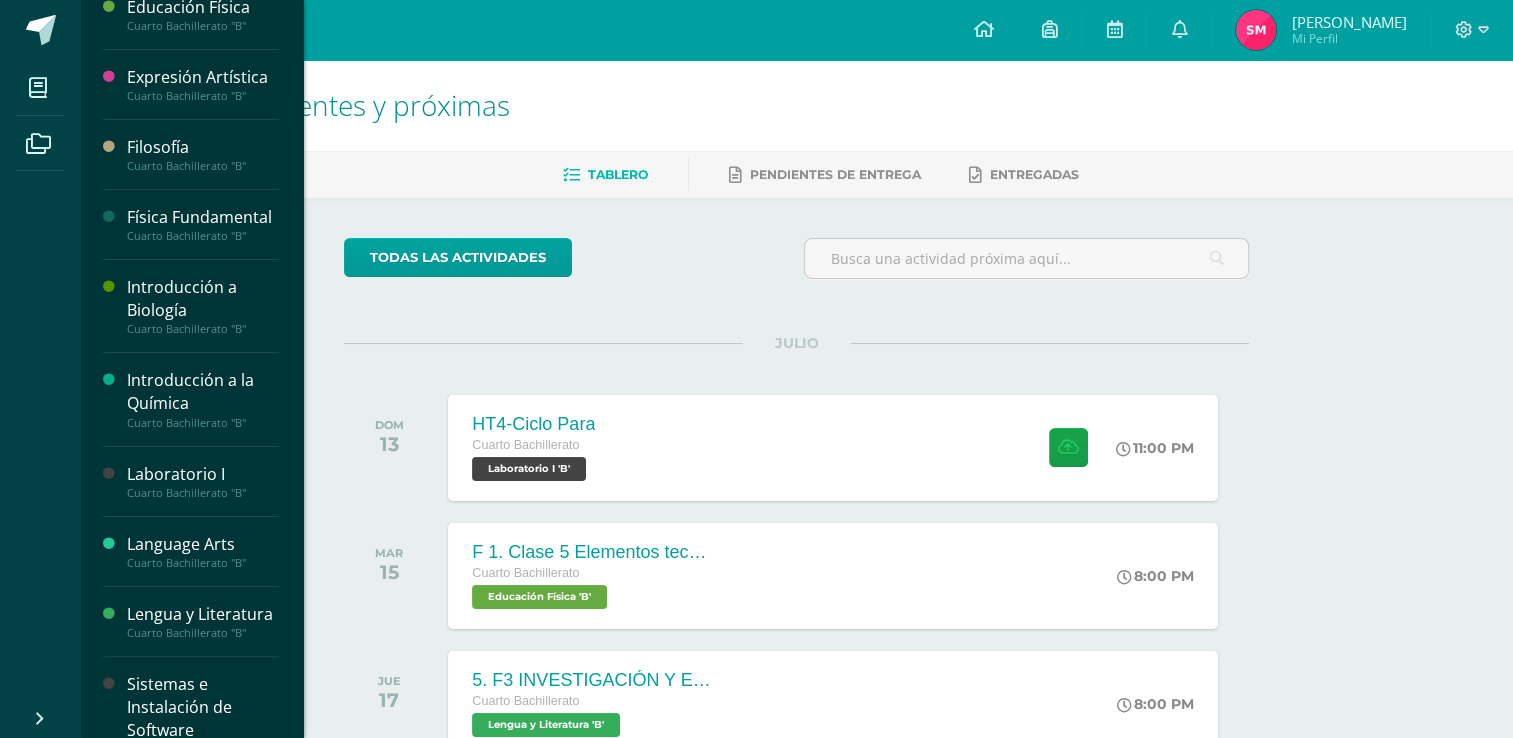 click on "Laboratorio I
Cuarto
Bachillerato
"B"" at bounding box center (191, 482) 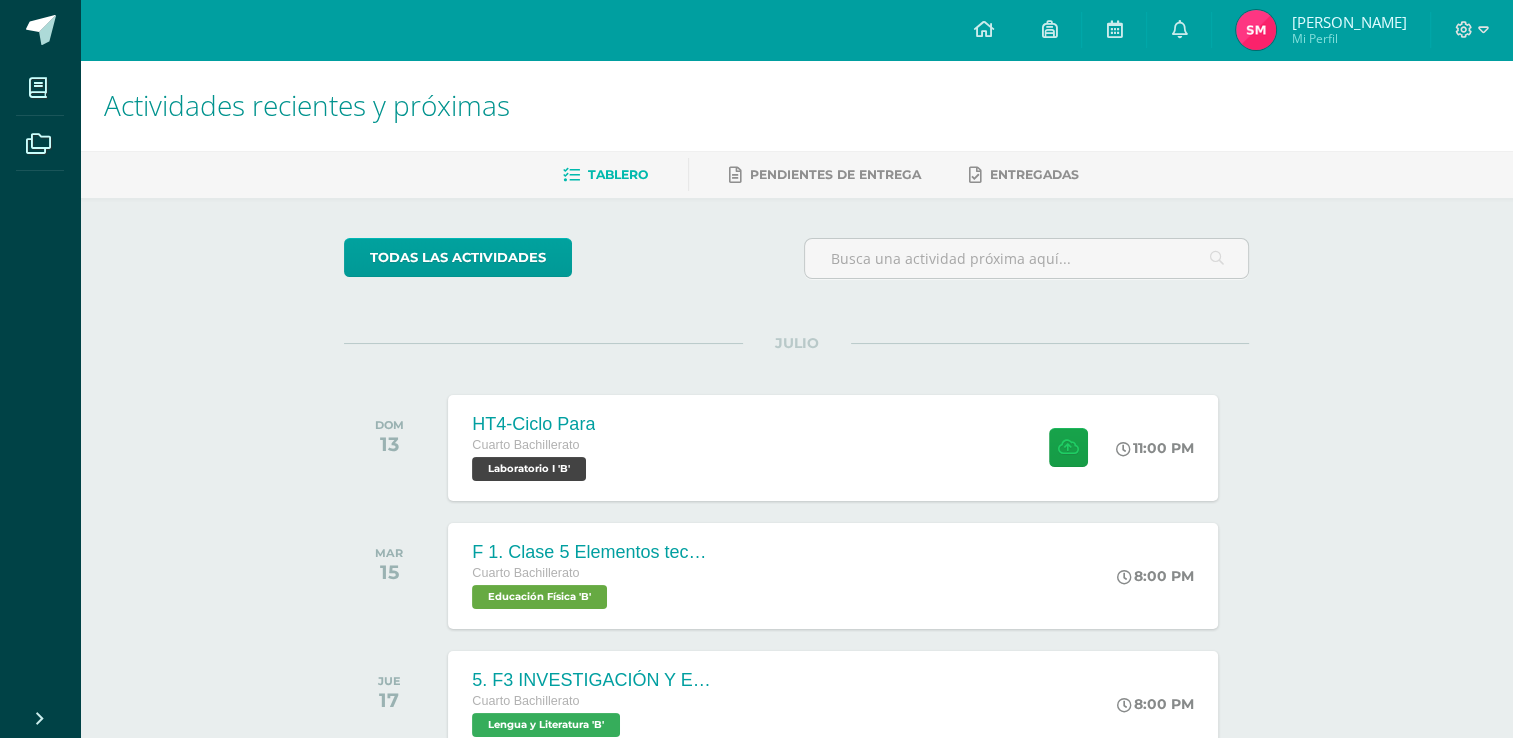 click on "todas las Actividades
No tienes actividades
Échale un vistazo a los demás períodos o  sal y disfruta del sol
JULIO
DOM
13
HT4-Ciclo Para
Cuarto Bachillerato
Laboratorio I 'B'
11:00 PM" at bounding box center [796, 732] 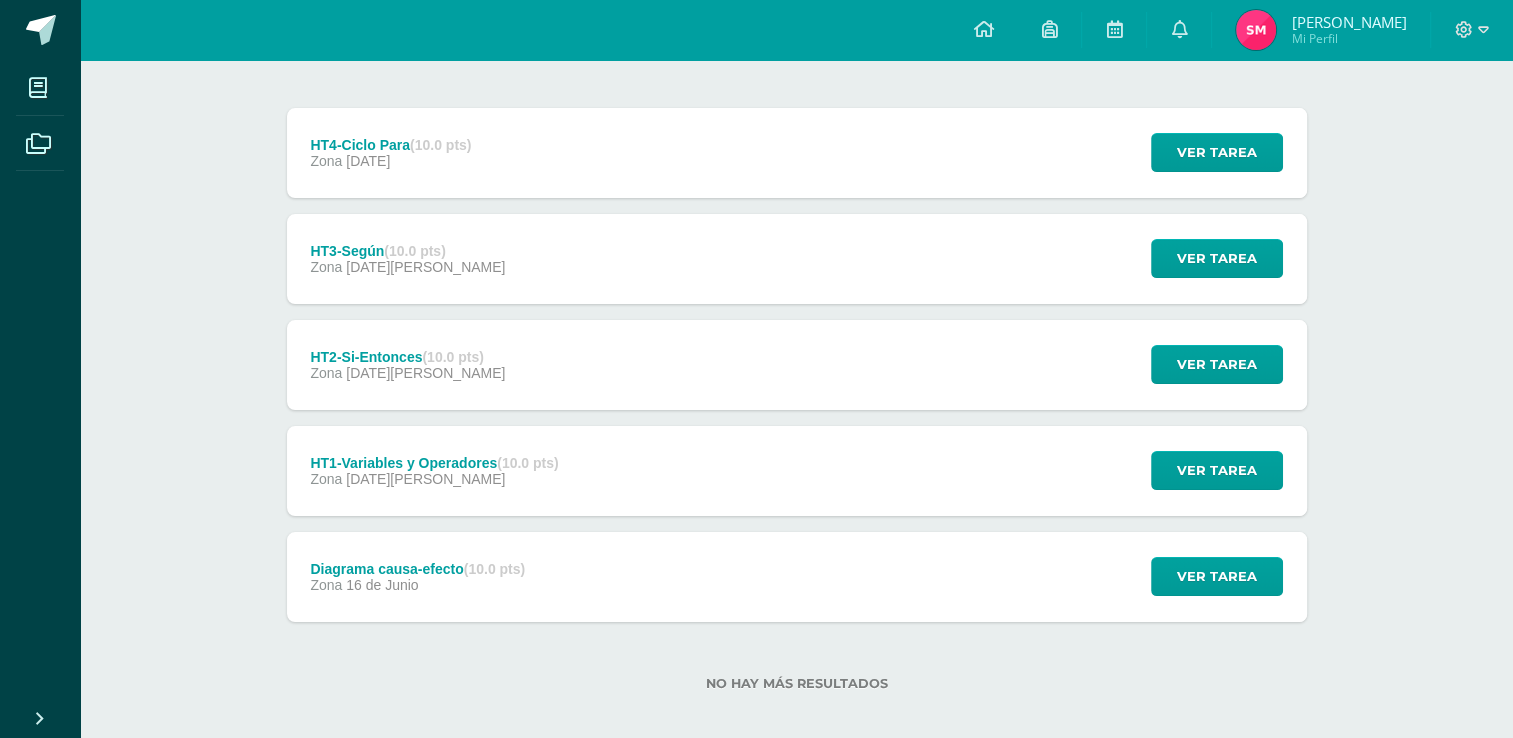 scroll, scrollTop: 241, scrollLeft: 0, axis: vertical 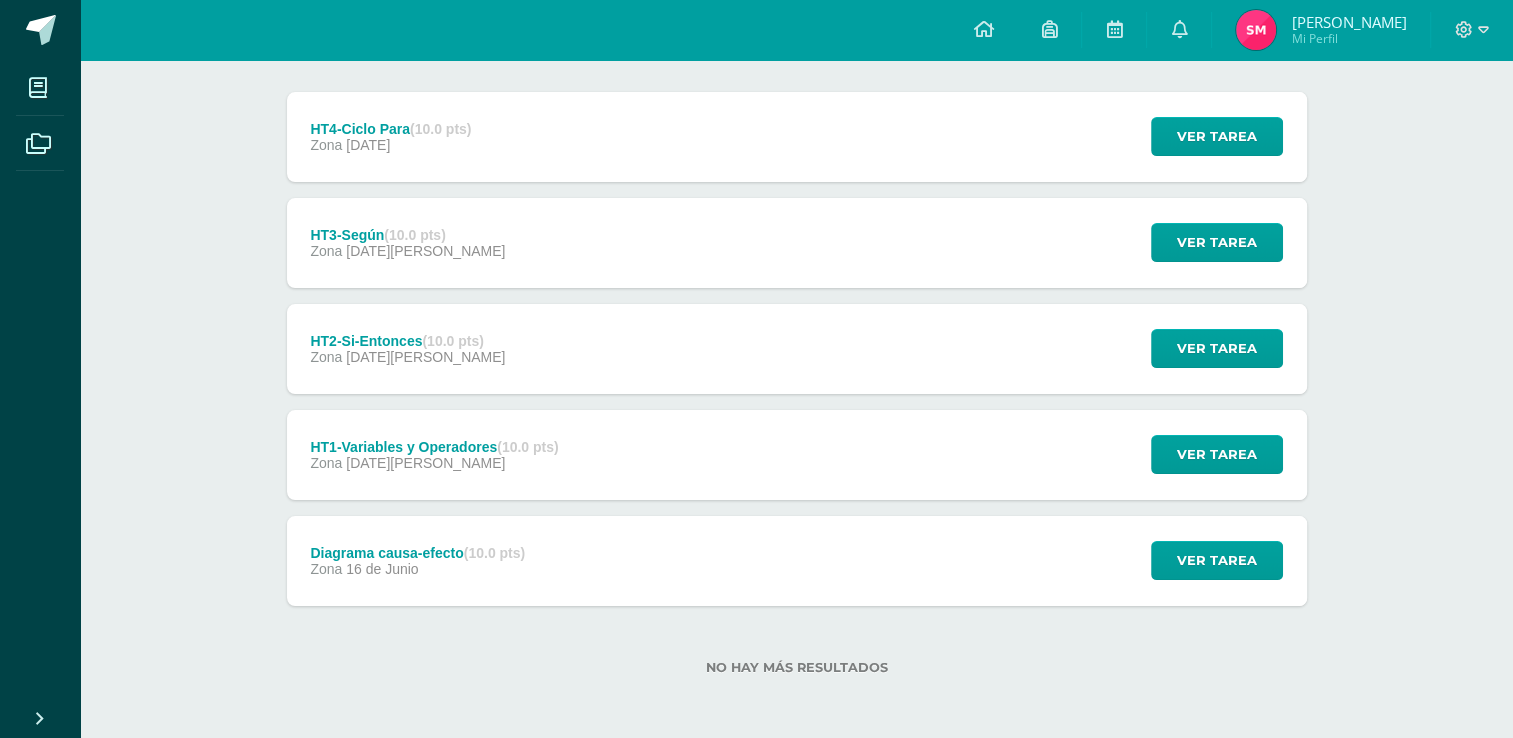 click on "HT1-Variables y Operadores  (10.0 pts)
Zona
[DATE][PERSON_NAME]
Ver tarea
HT1-Variables y Operadores
Laboratorio I
Cargando contenido" at bounding box center (797, 455) 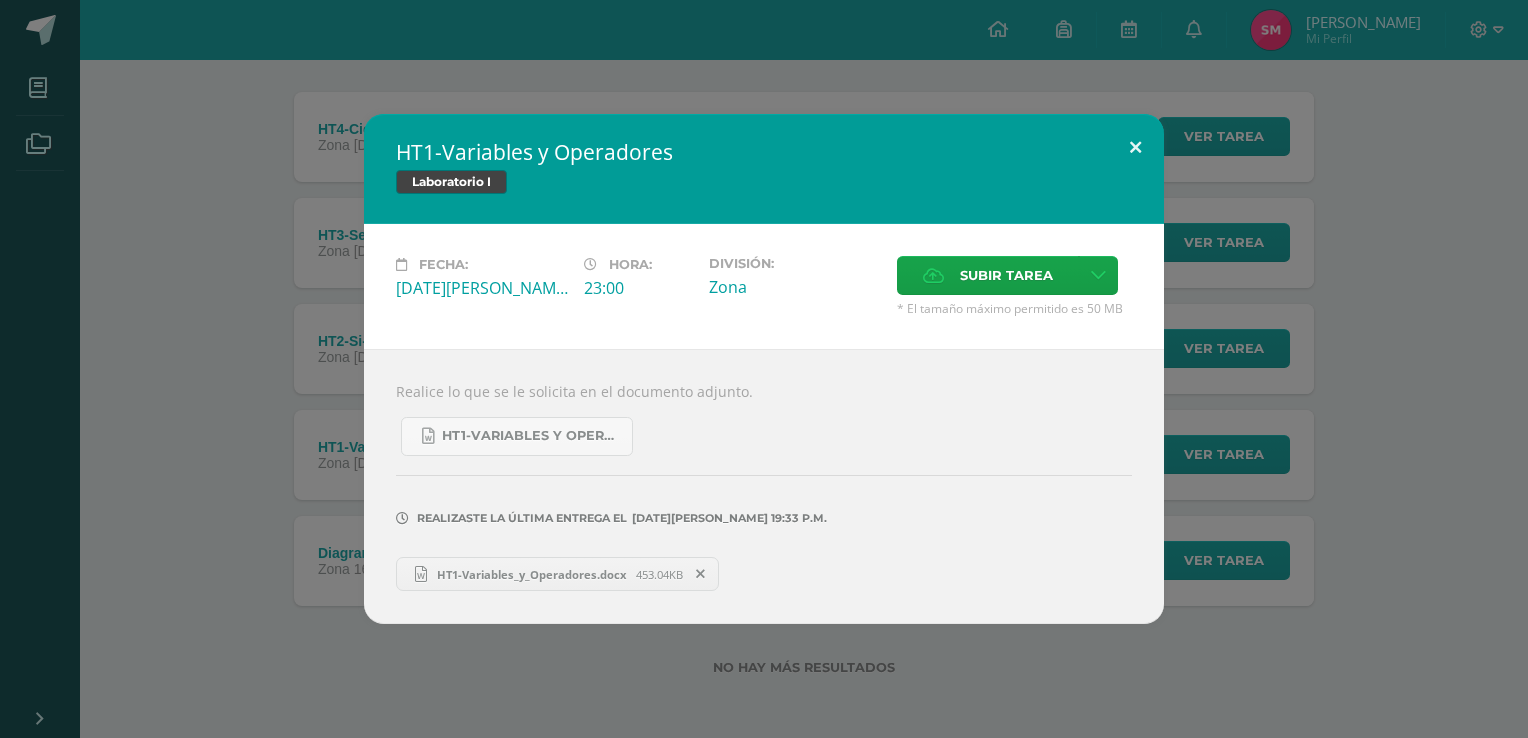 click at bounding box center [1135, 148] 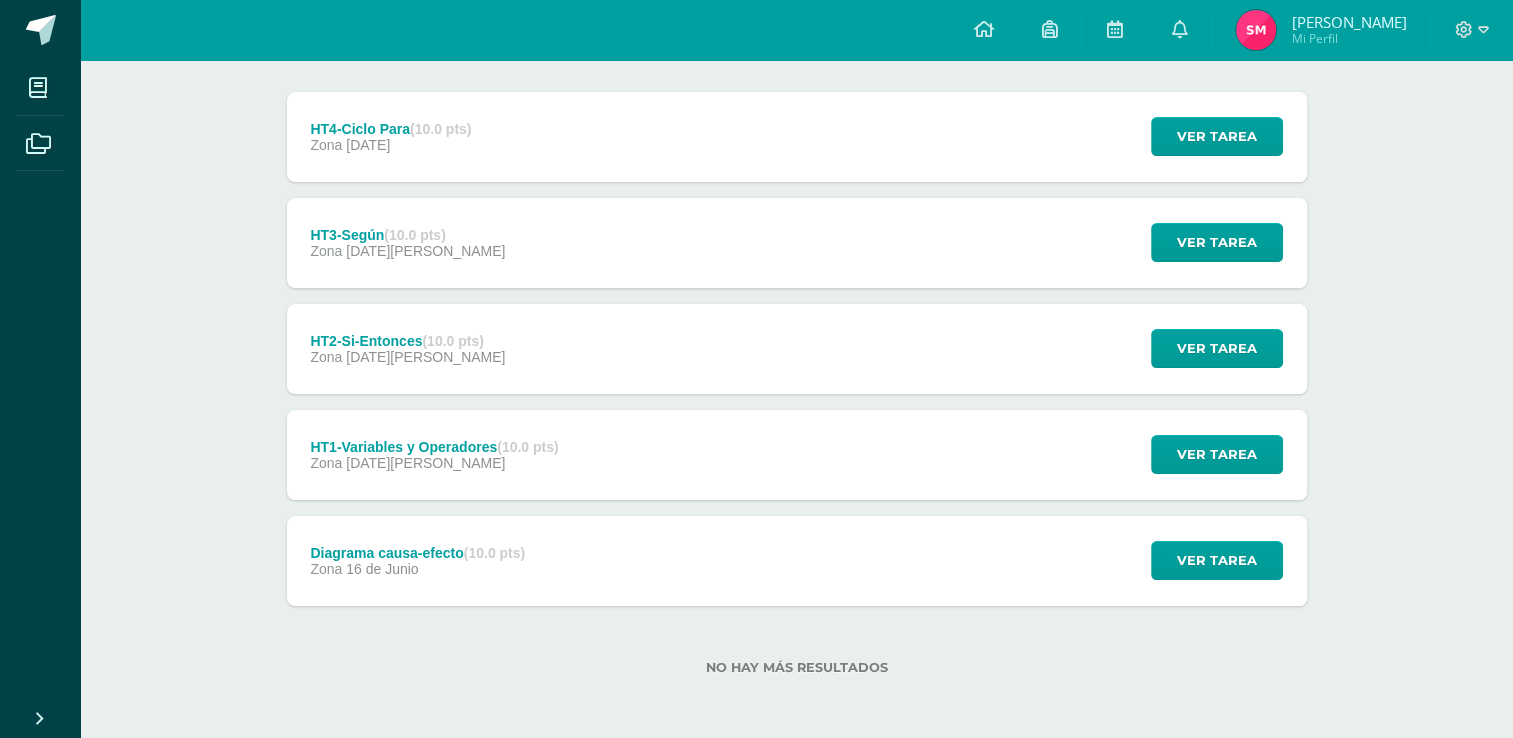 click on "HT2-Si-Entonces  (10.0 pts)
Zona
07 de Julio" at bounding box center [408, 349] 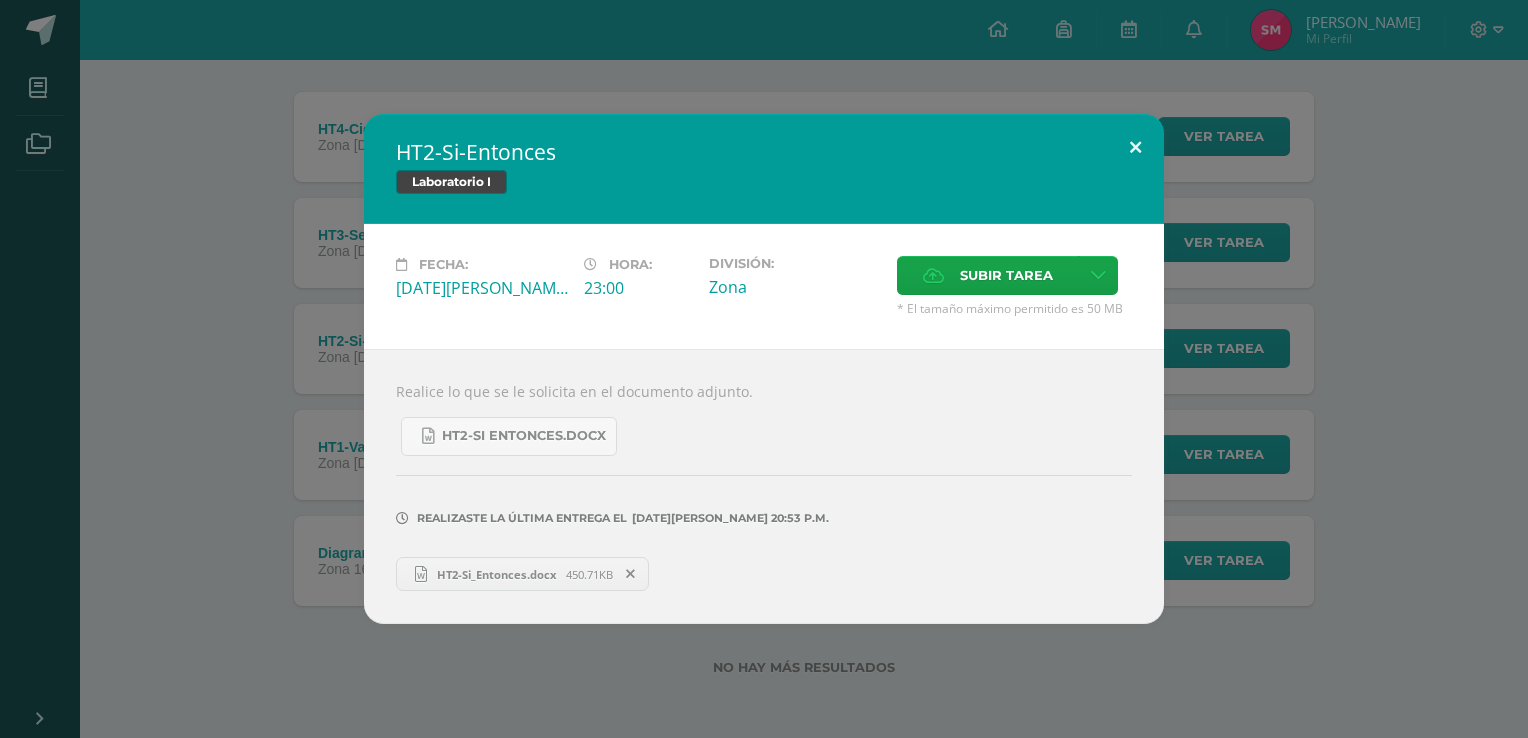 click at bounding box center (1135, 148) 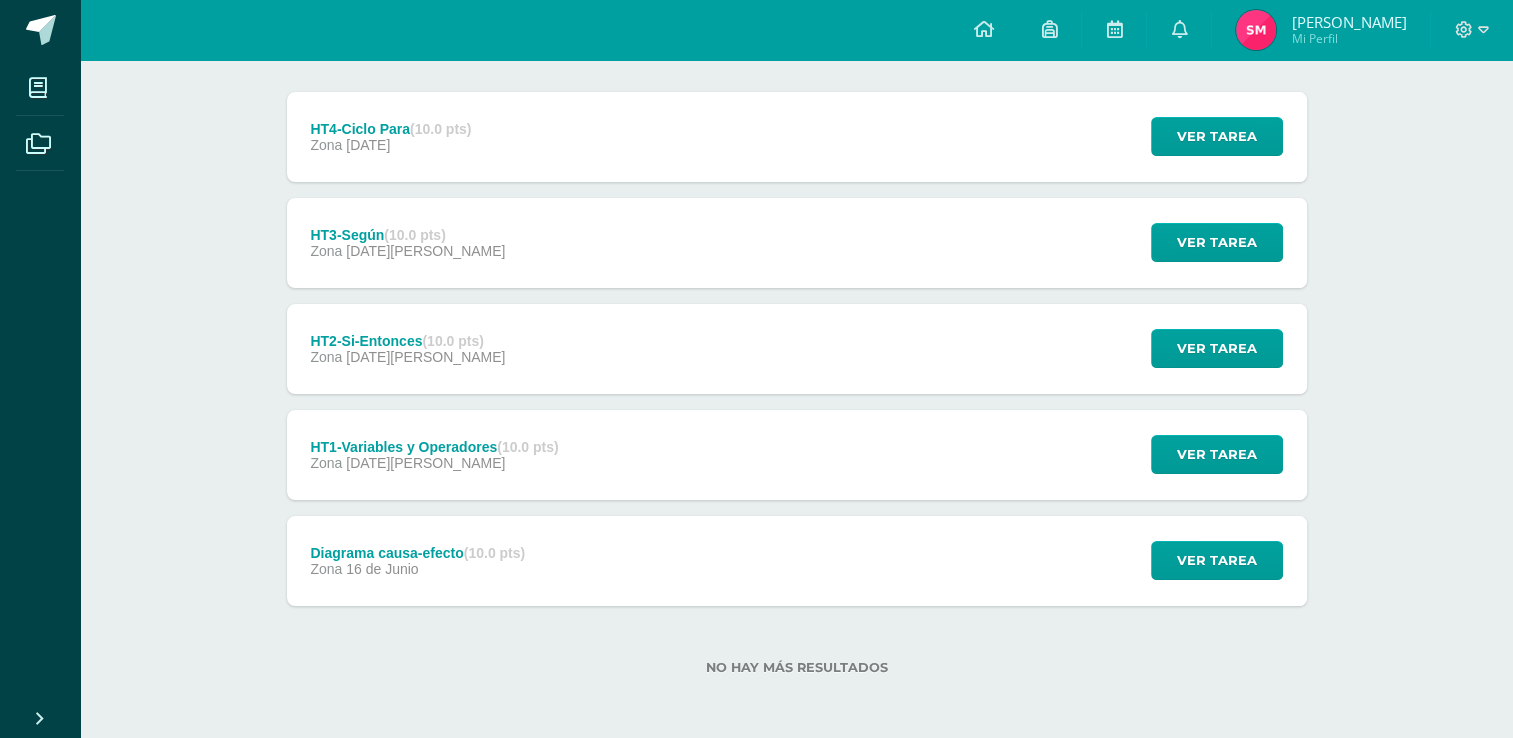 click on "HT3-Según  (10.0 pts)
Zona
08 de Julio" at bounding box center (408, 243) 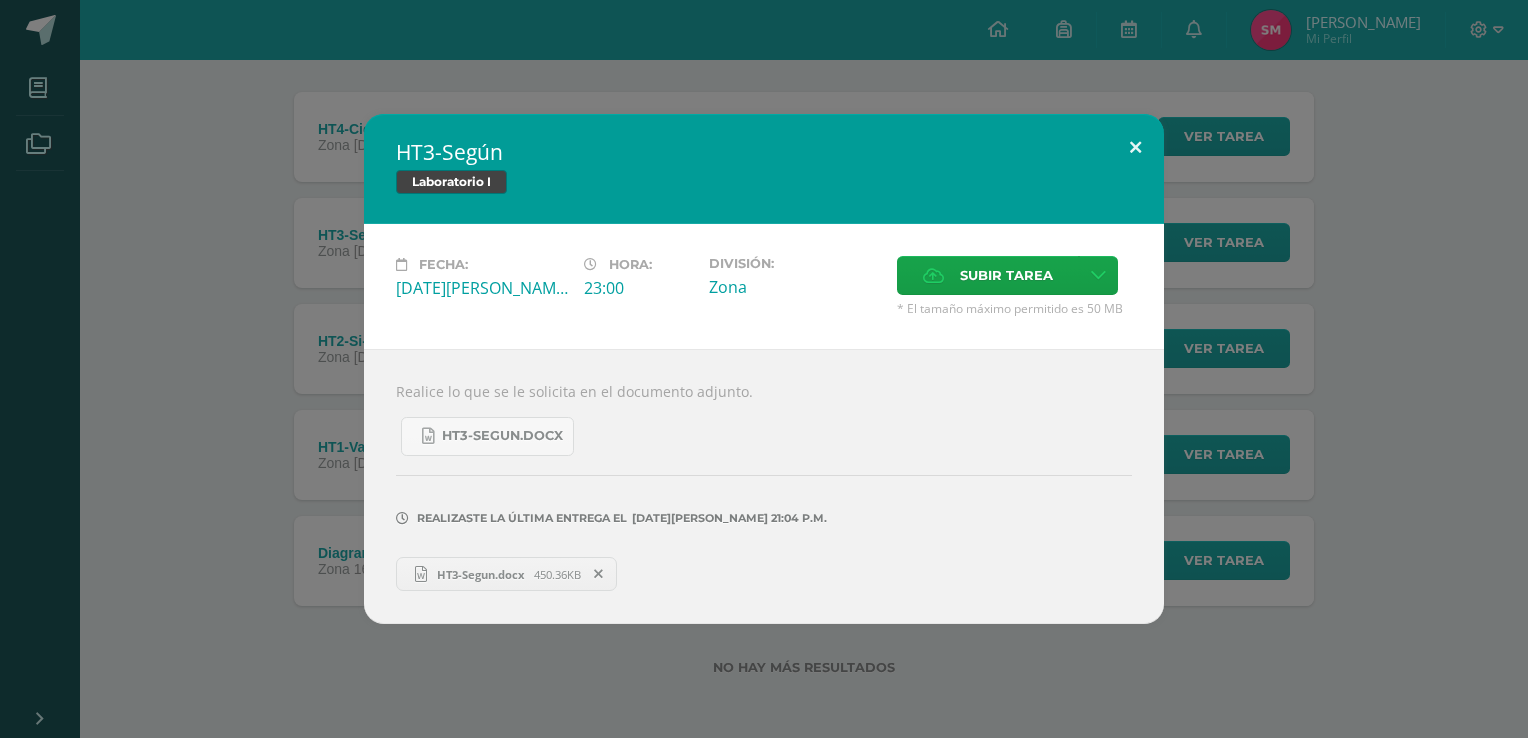 click at bounding box center (1135, 148) 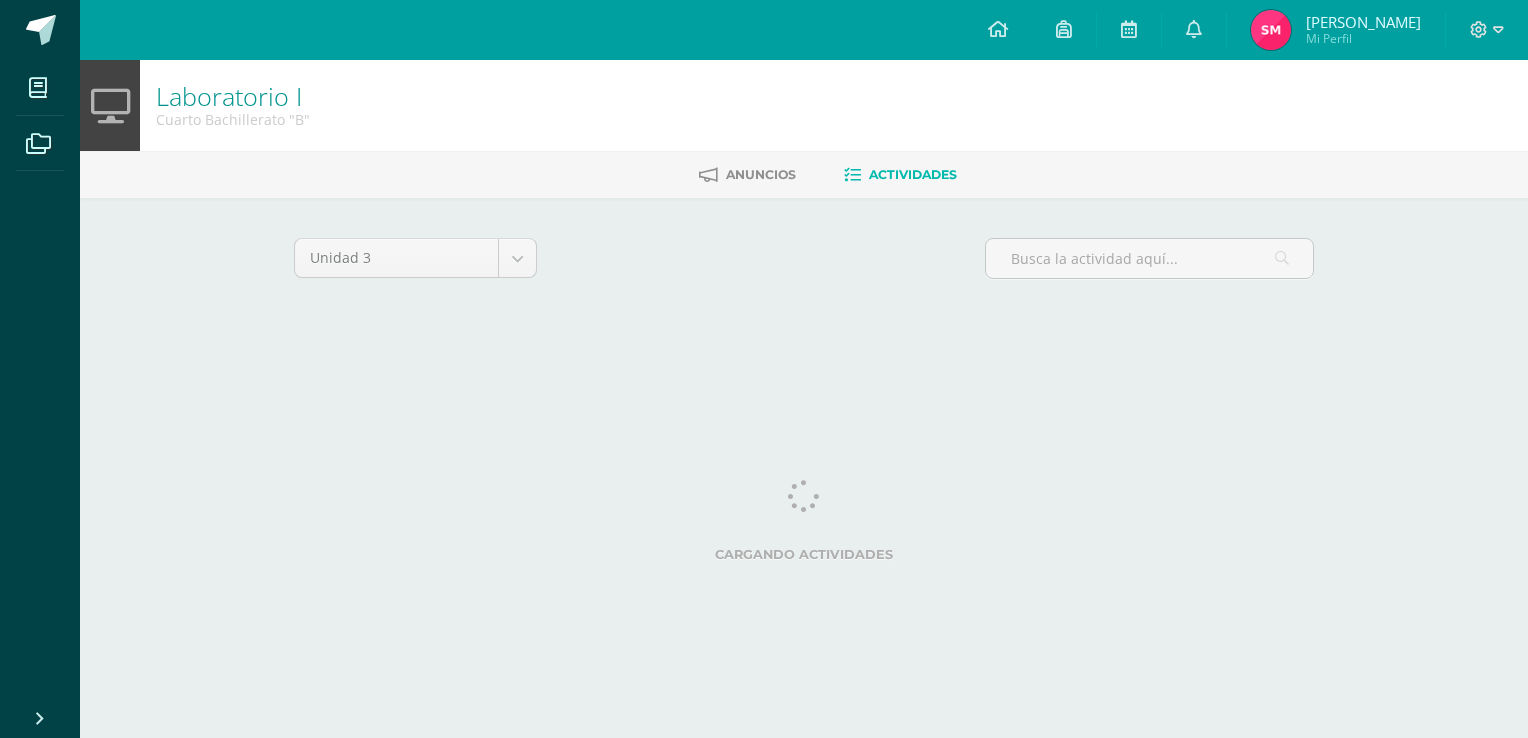 scroll, scrollTop: 0, scrollLeft: 0, axis: both 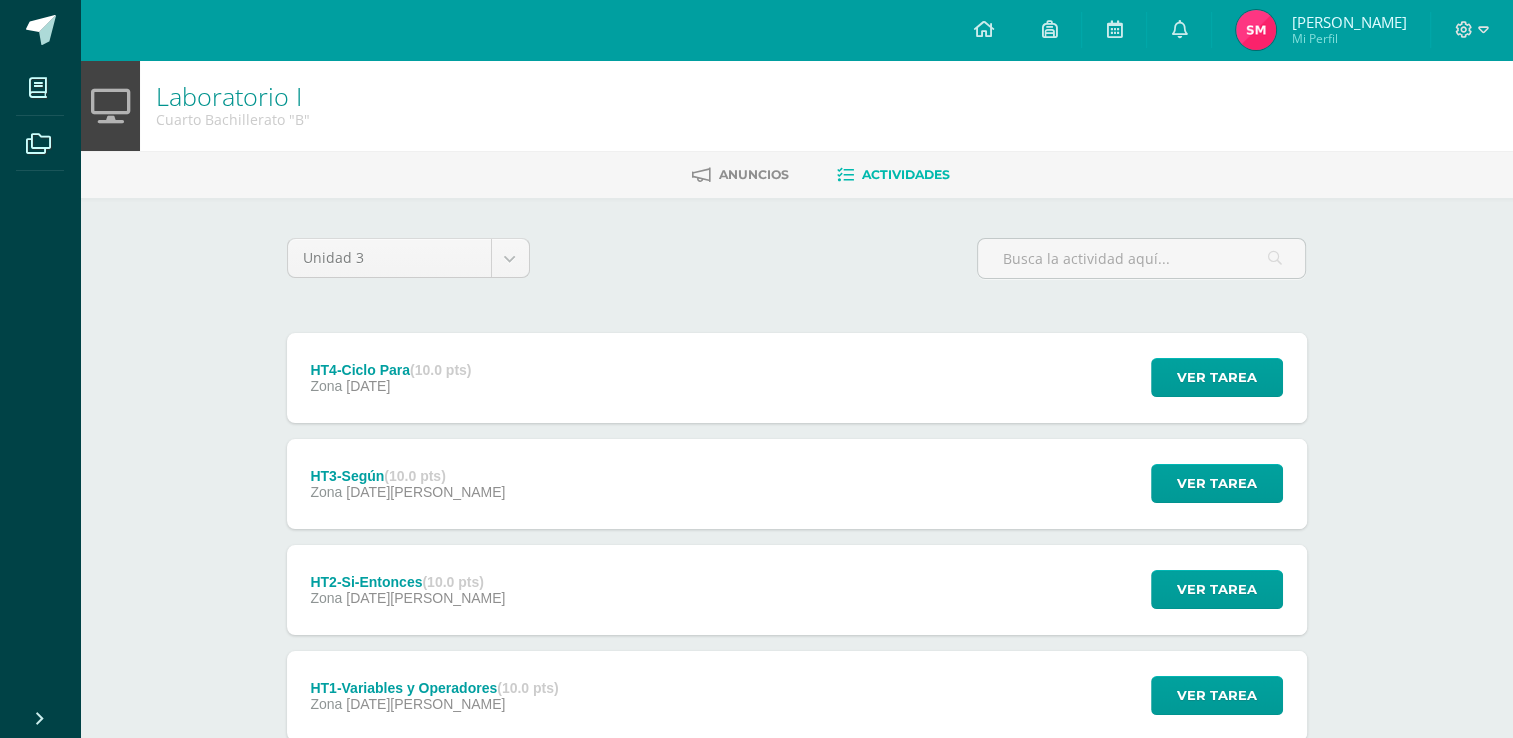 click on "Zona
[DATE]" at bounding box center (390, 386) 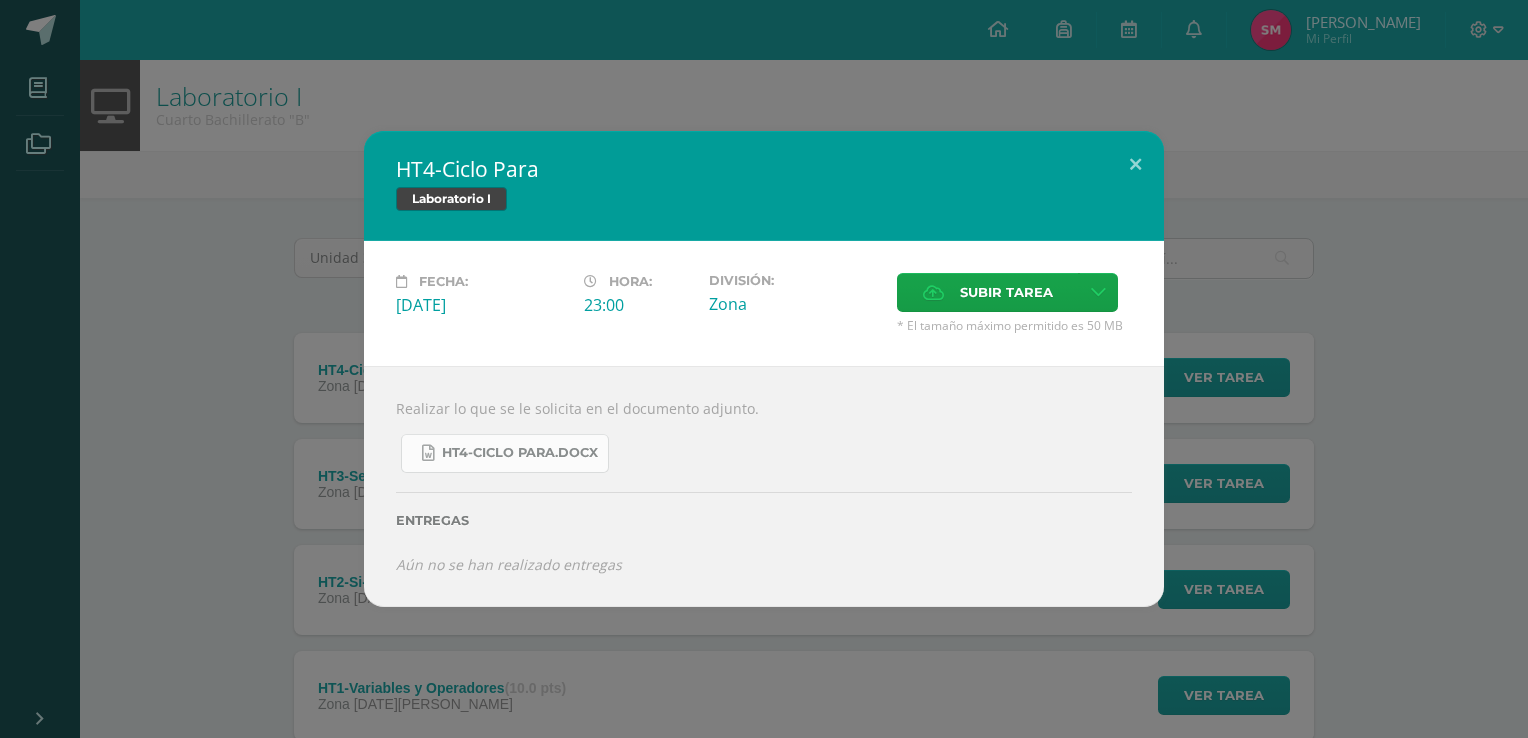 click on "HT4-Ciclo Para.docx" at bounding box center [520, 453] 